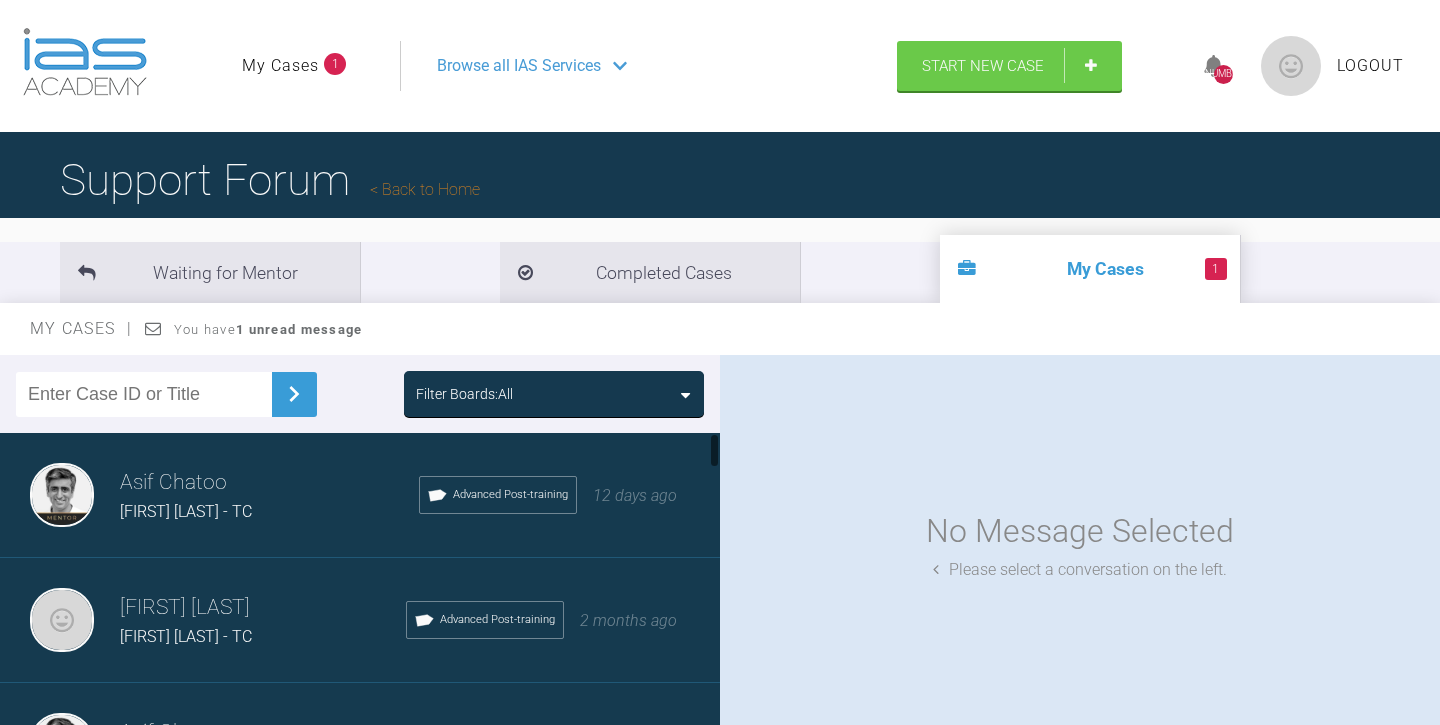 scroll, scrollTop: 0, scrollLeft: 0, axis: both 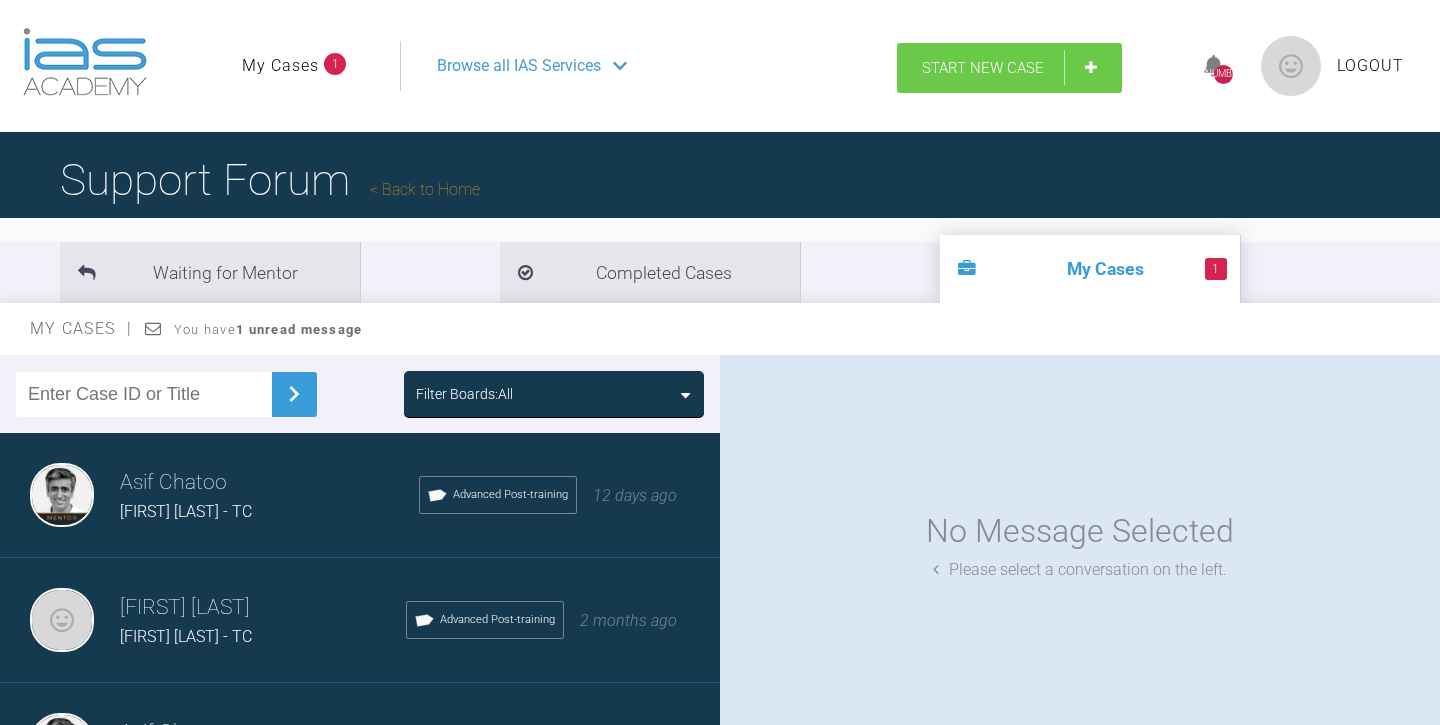 click on "Start New Case" at bounding box center [983, 68] 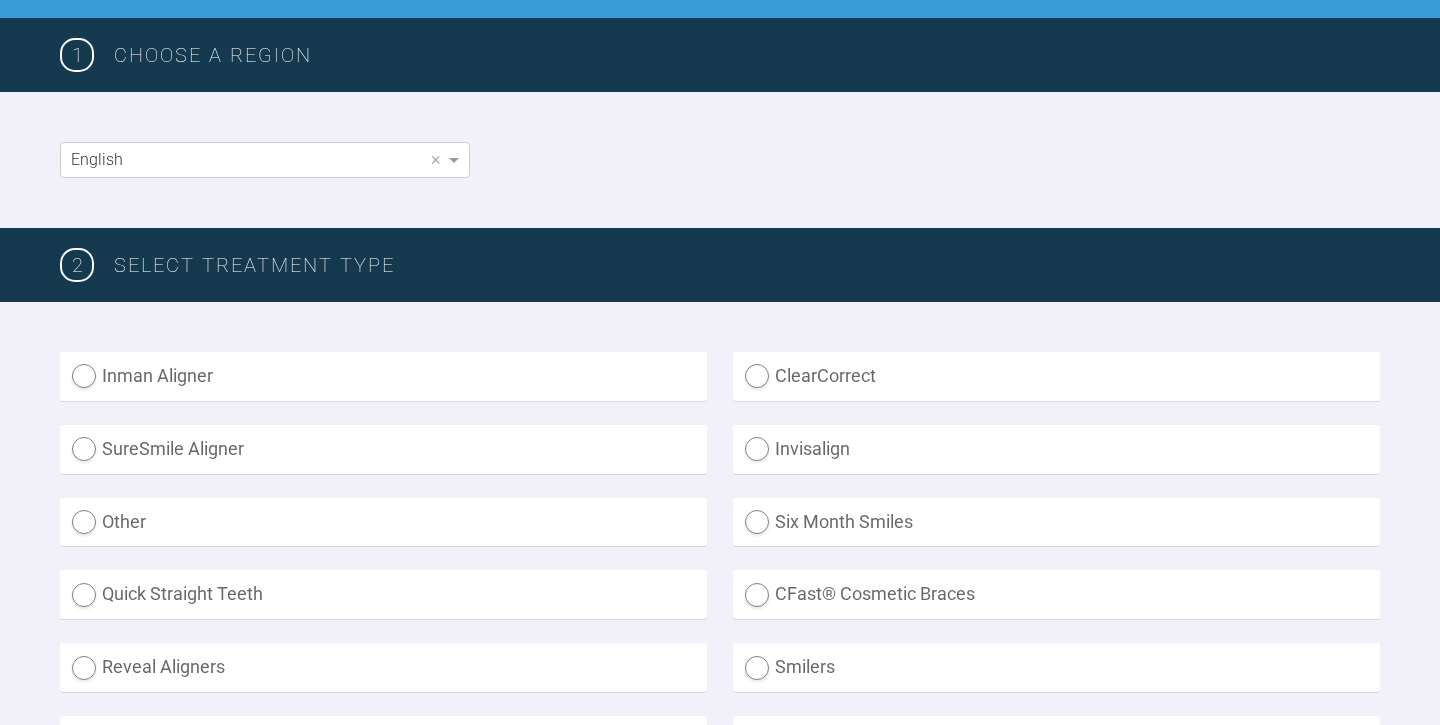 scroll, scrollTop: 294, scrollLeft: 0, axis: vertical 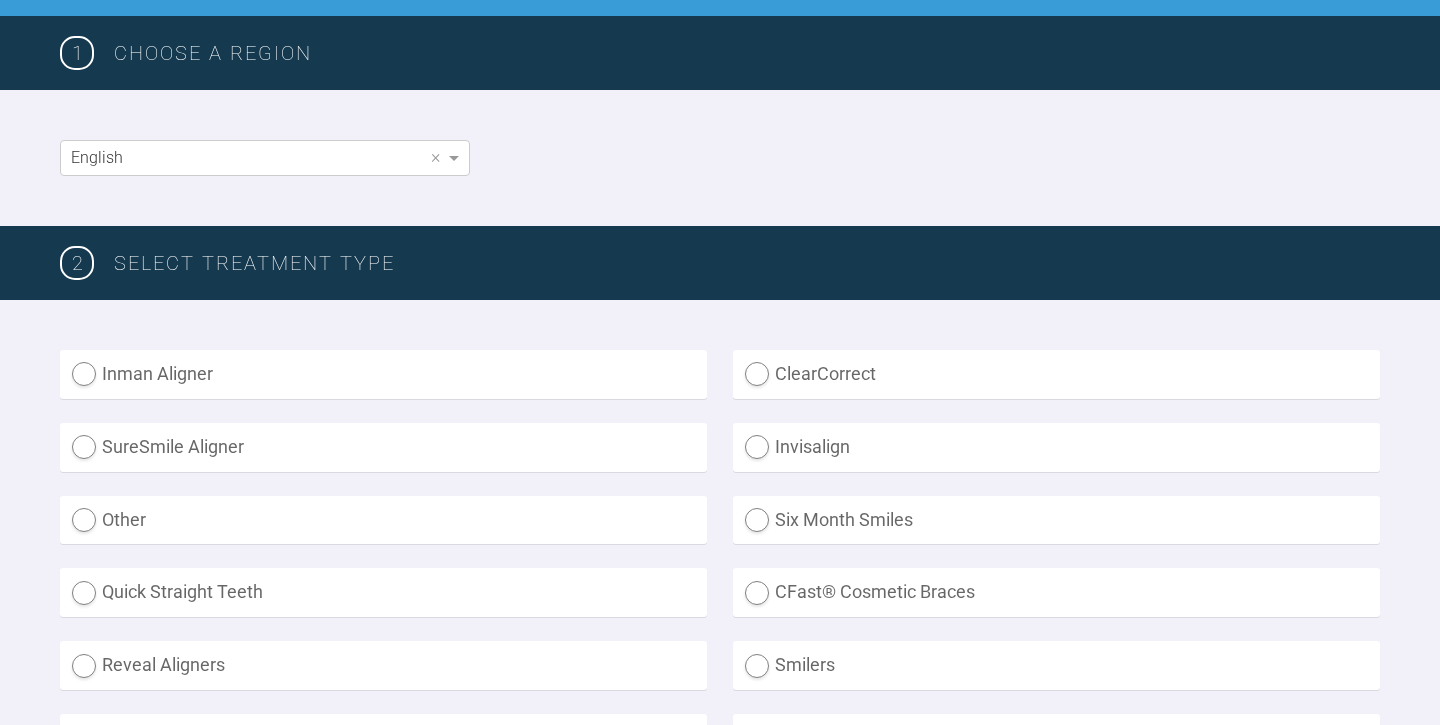 click on "Other" at bounding box center [383, 520] 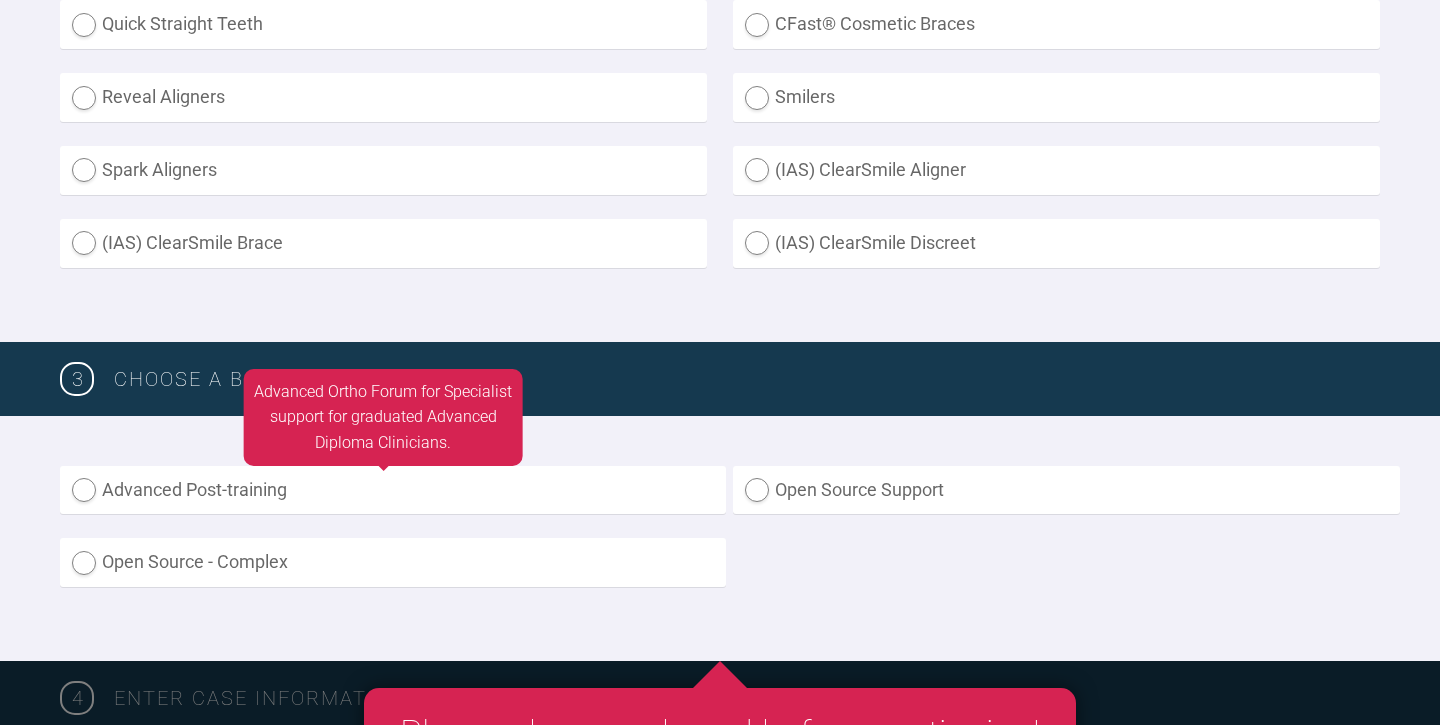 scroll, scrollTop: 878, scrollLeft: 0, axis: vertical 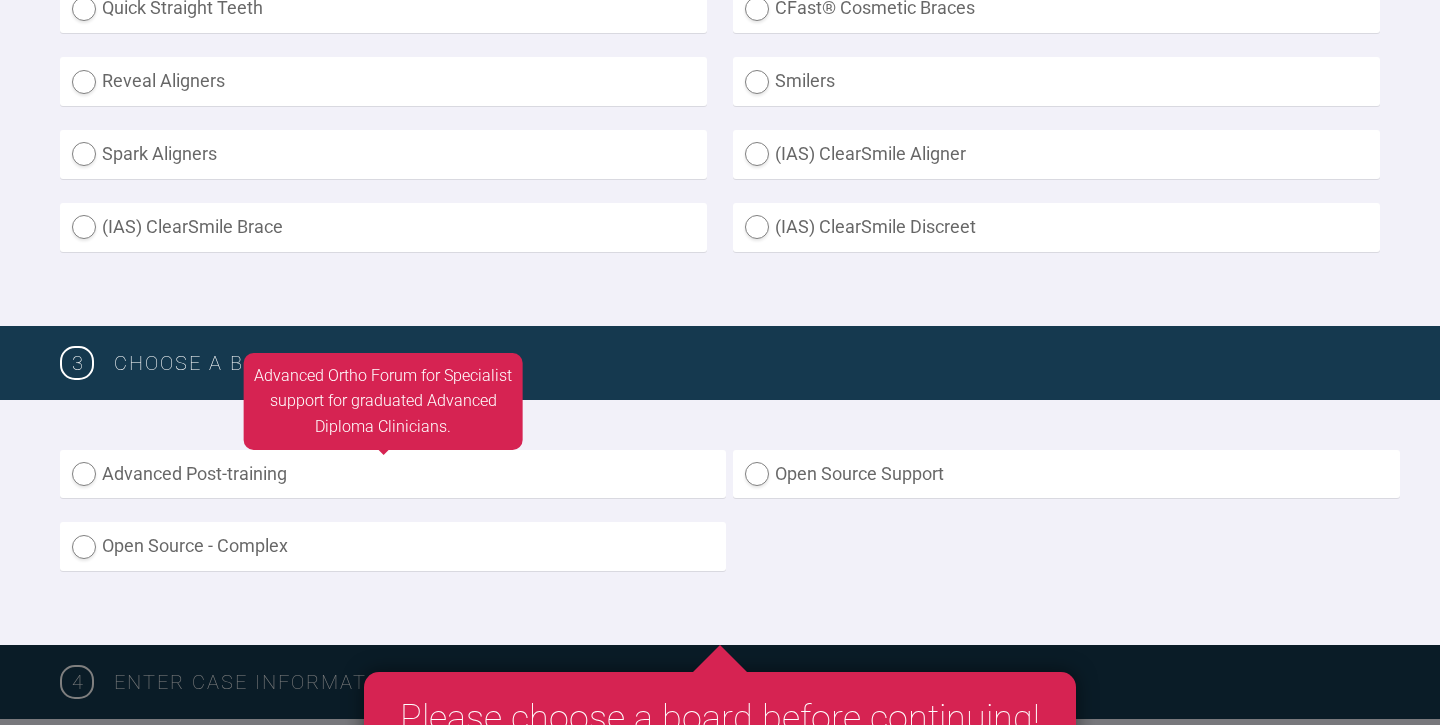 click on "Advanced Post-training" at bounding box center (393, 474) 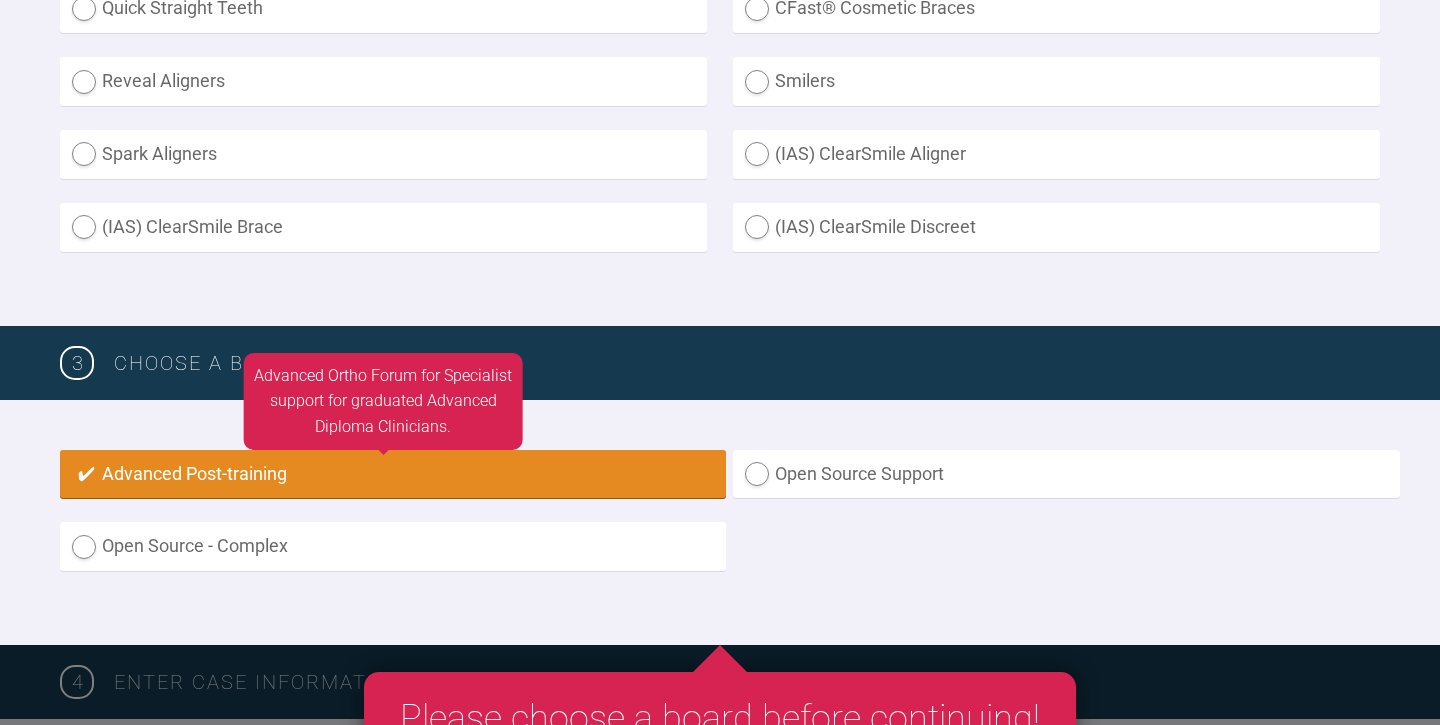 radio on "true" 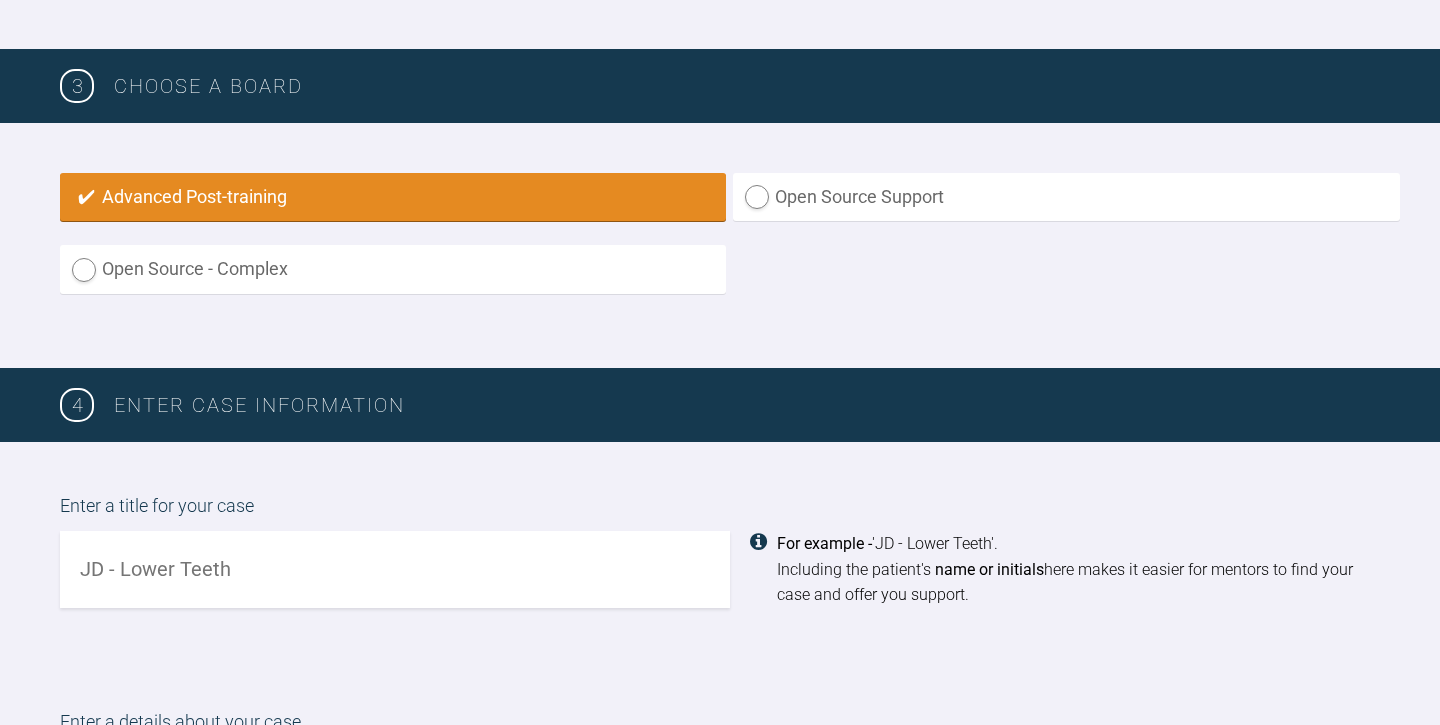 scroll, scrollTop: 1157, scrollLeft: 0, axis: vertical 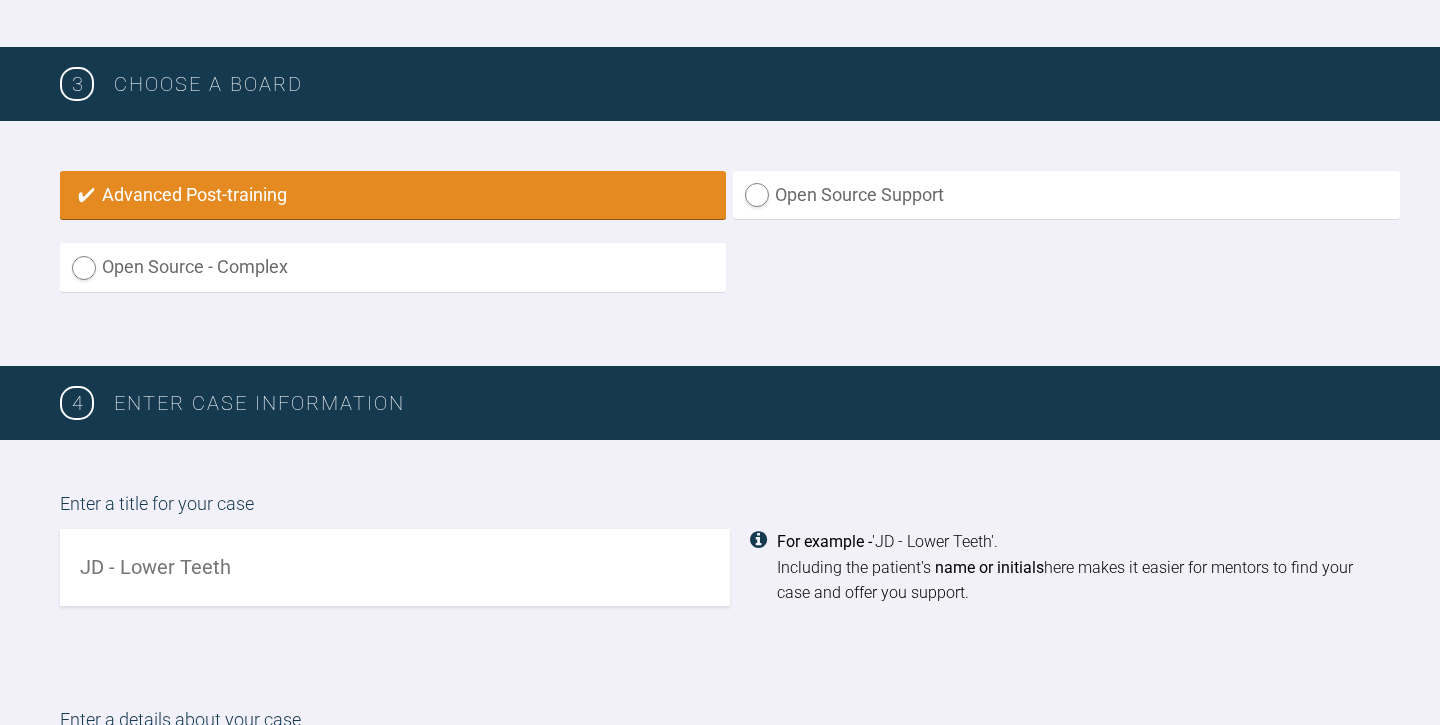 click at bounding box center [395, 567] 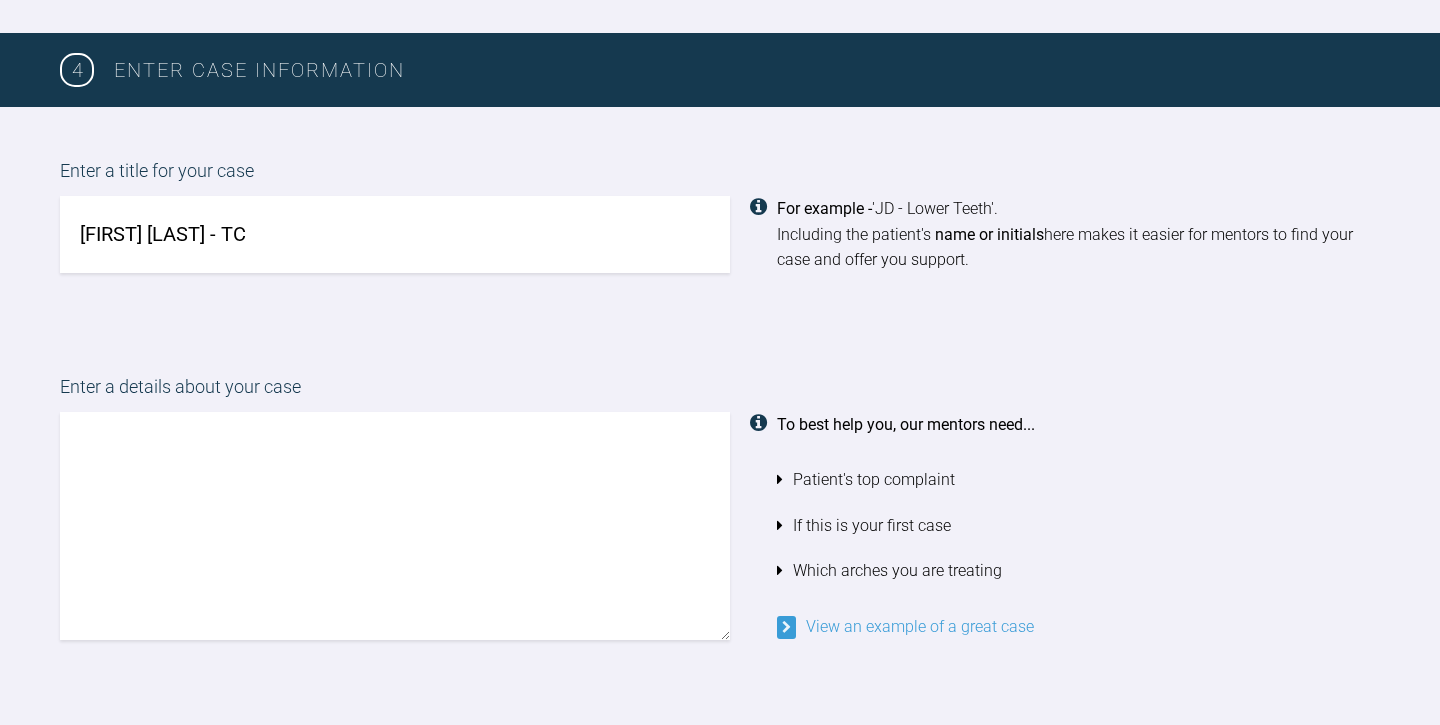 scroll, scrollTop: 1489, scrollLeft: 0, axis: vertical 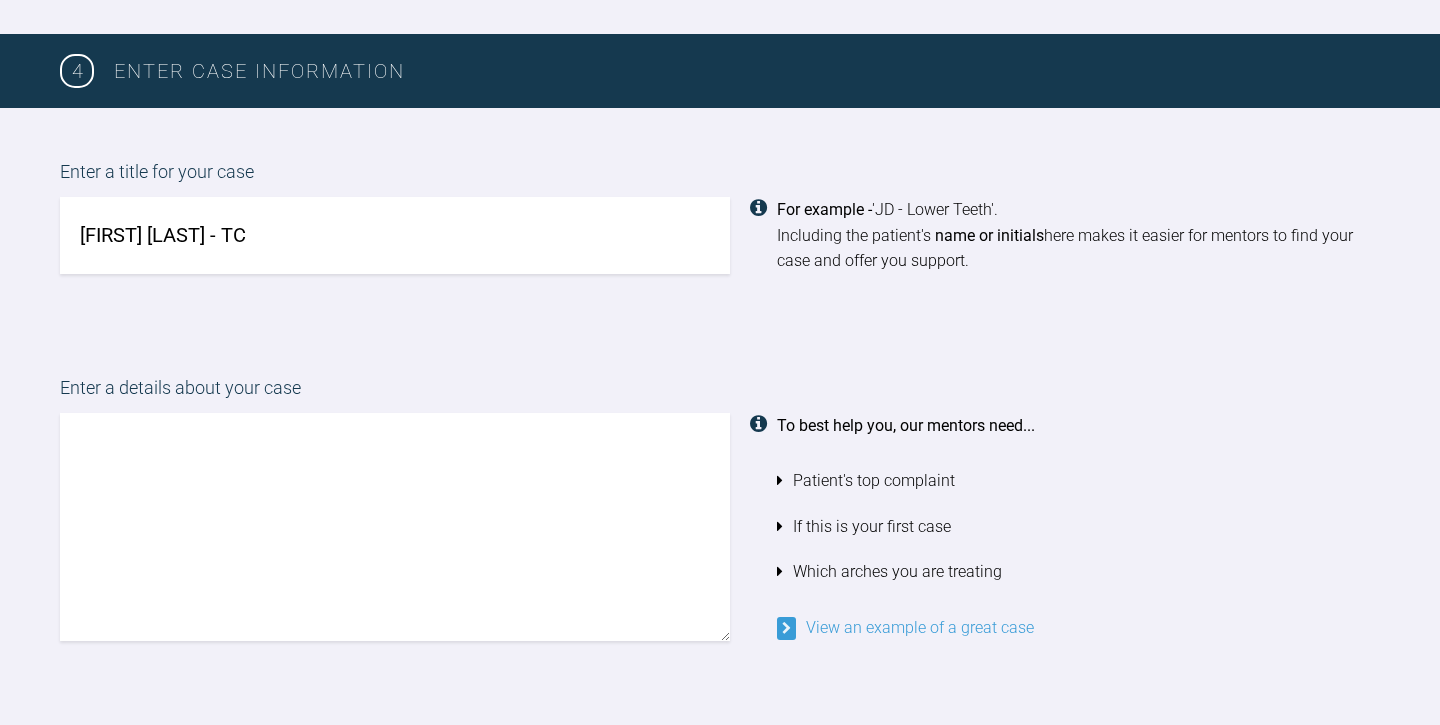 type on "[FIRST] [LAST] - TC" 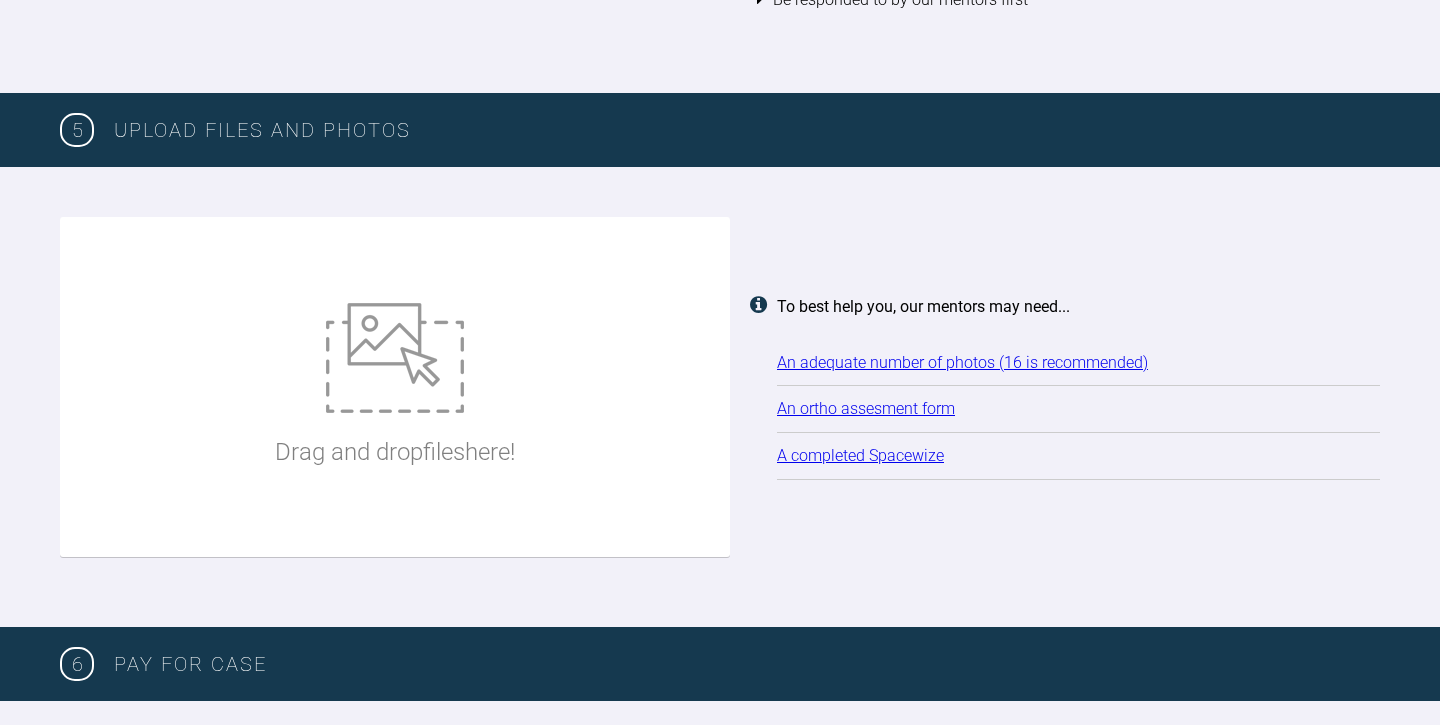 scroll, scrollTop: 2472, scrollLeft: 0, axis: vertical 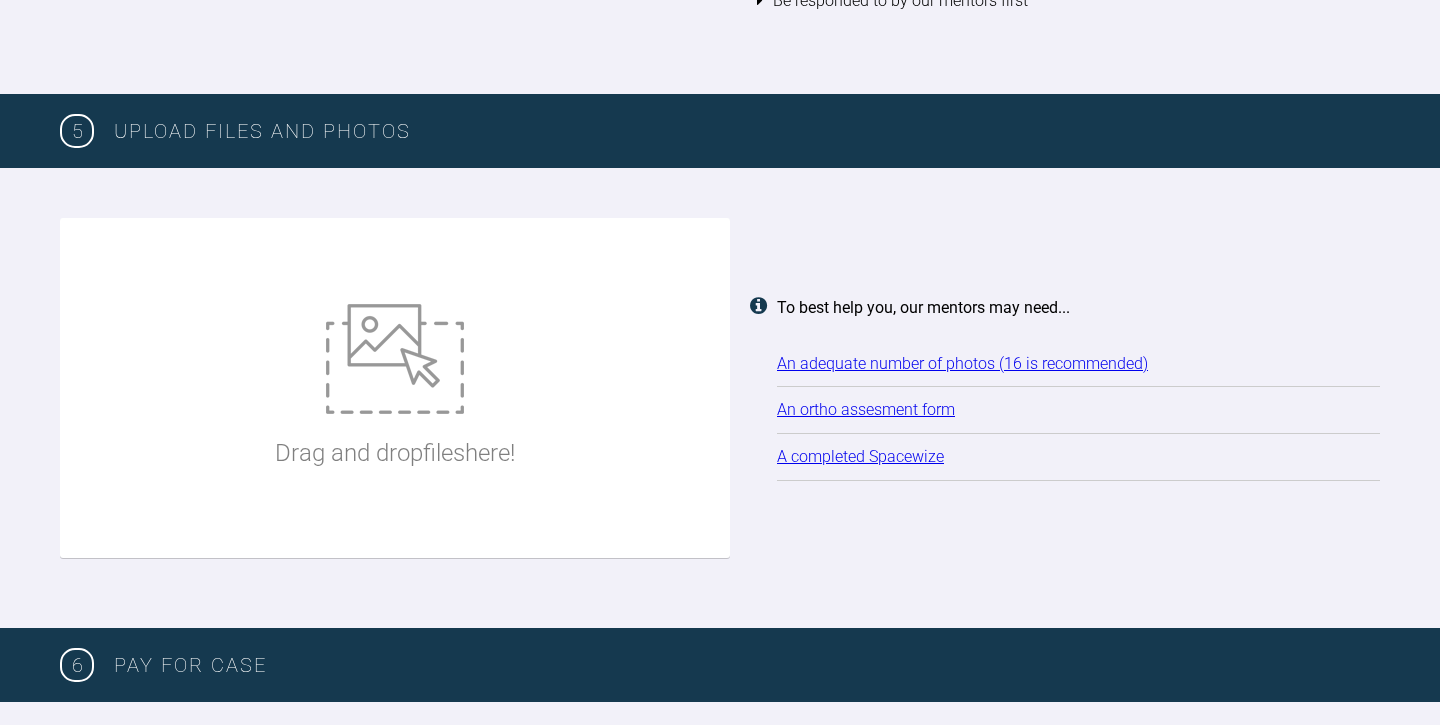type on "Hi guys, can I get your opinion here please. This lady had a URA and upper 4s out as a child but now wants to treat the lower crowding and improve her smile. Would you agree with extracting lower 4s and FA U+L?
Thank you" 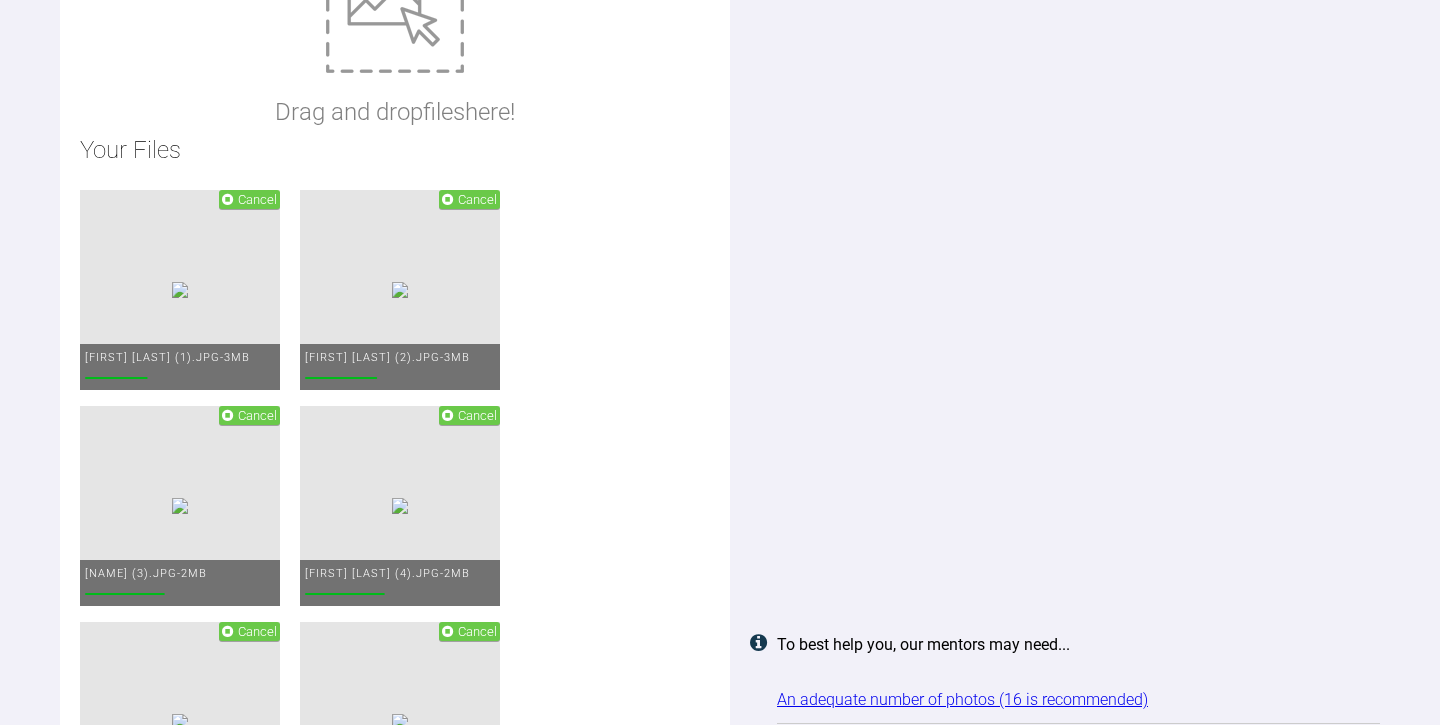 scroll, scrollTop: 2748, scrollLeft: 0, axis: vertical 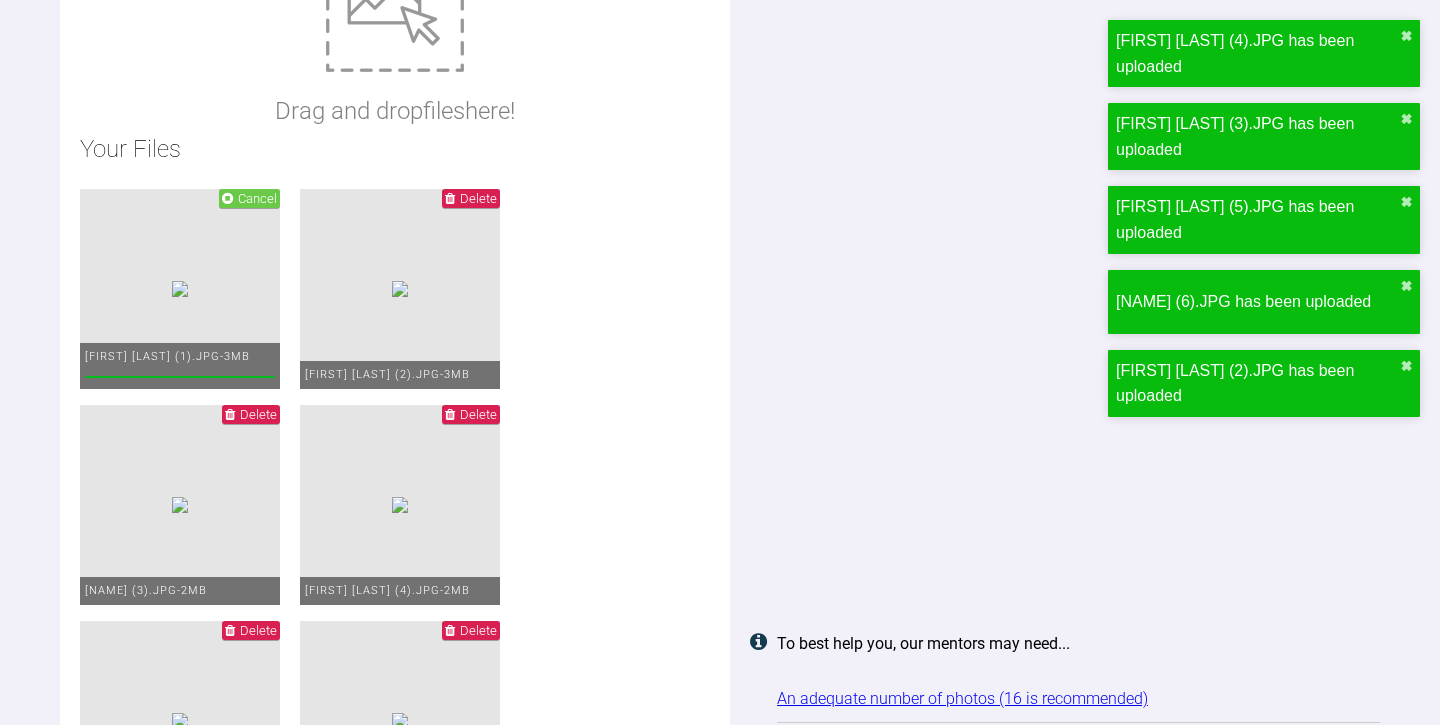 click at bounding box center (395, 17) 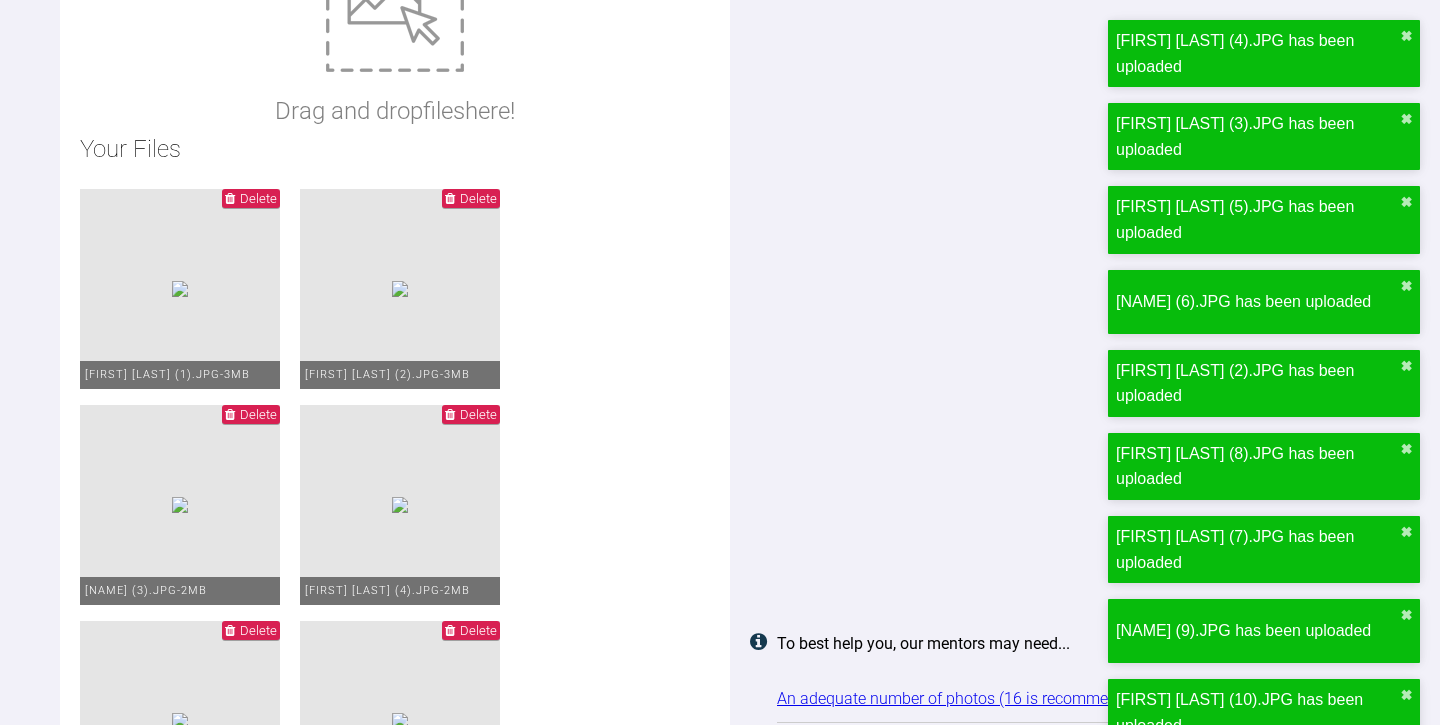 type on "C:\fakepath\[FIRST] [LAST] ORTHODONTIC ASSESSMENT.docx" 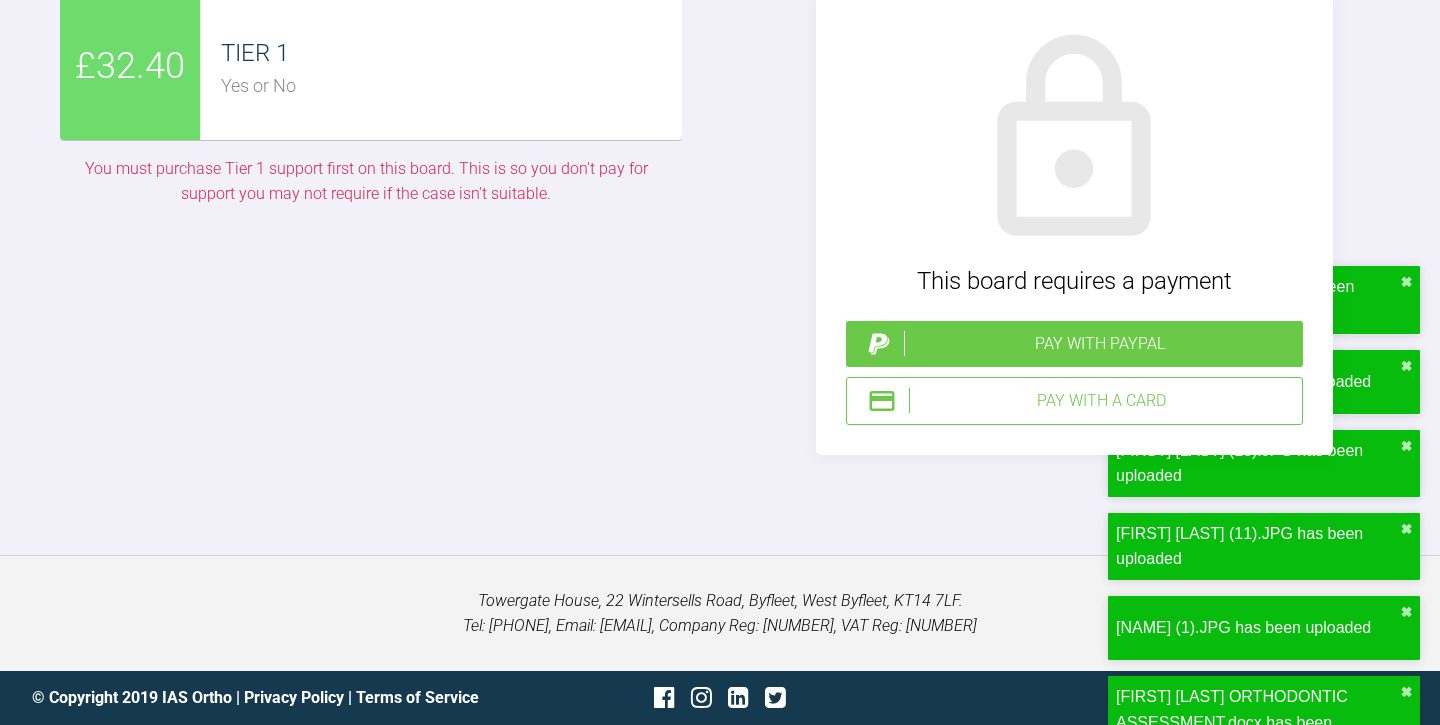 scroll, scrollTop: 5076, scrollLeft: 0, axis: vertical 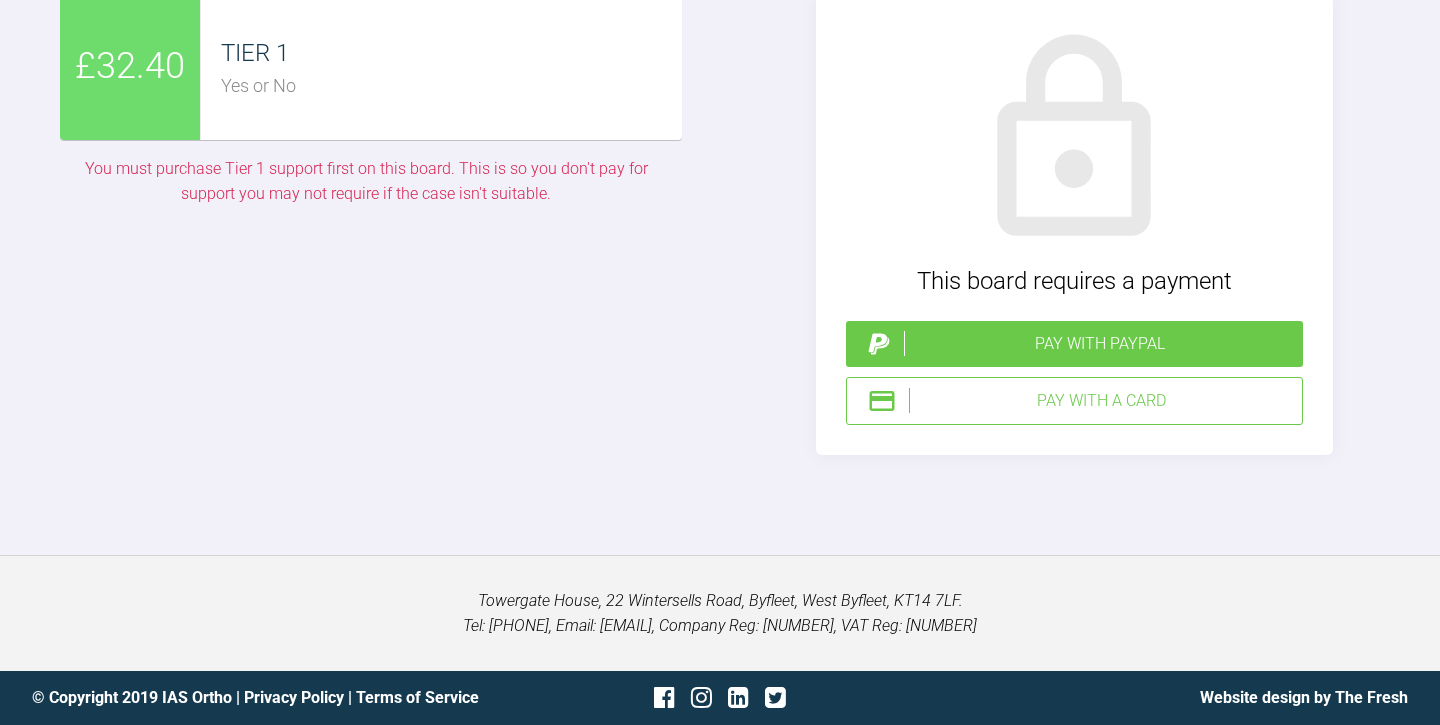 click on "Pay with a Card" at bounding box center [1101, 401] 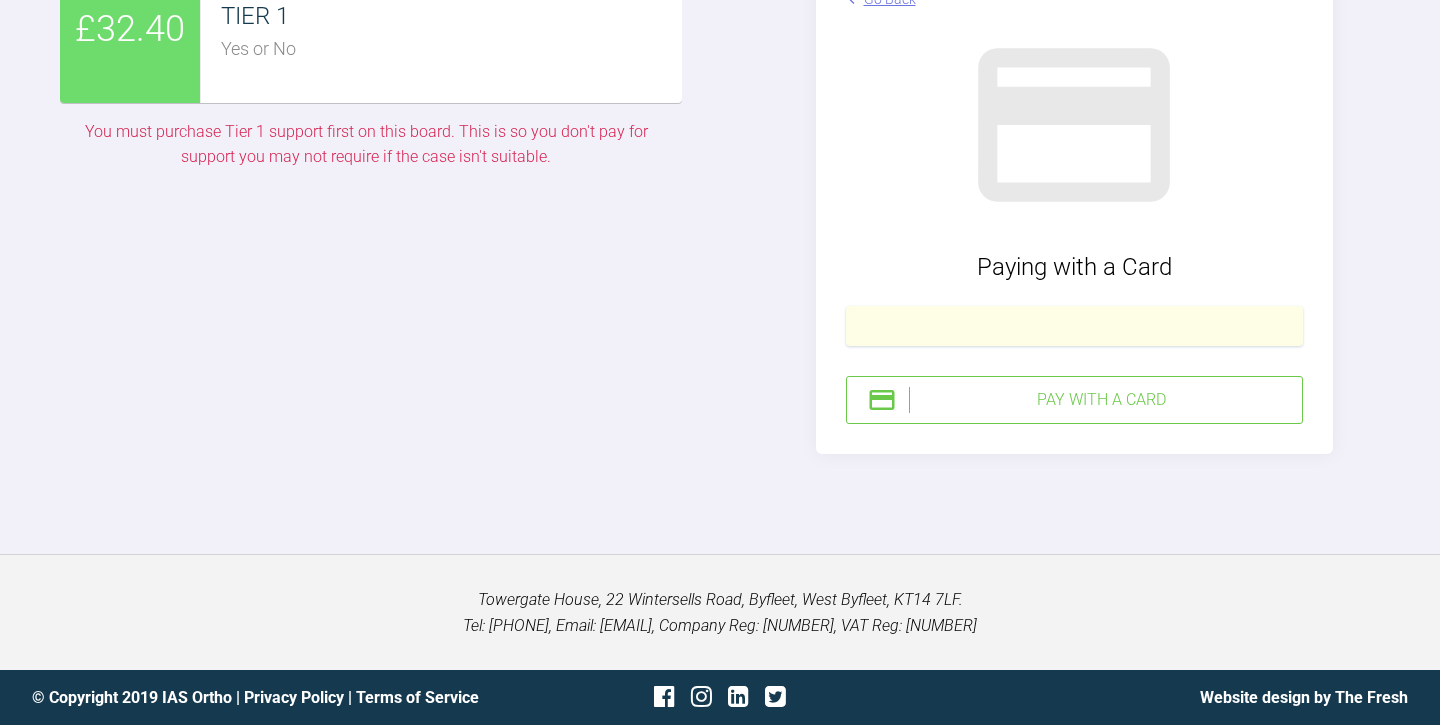 click on "Pay with a Card" at bounding box center [1101, 400] 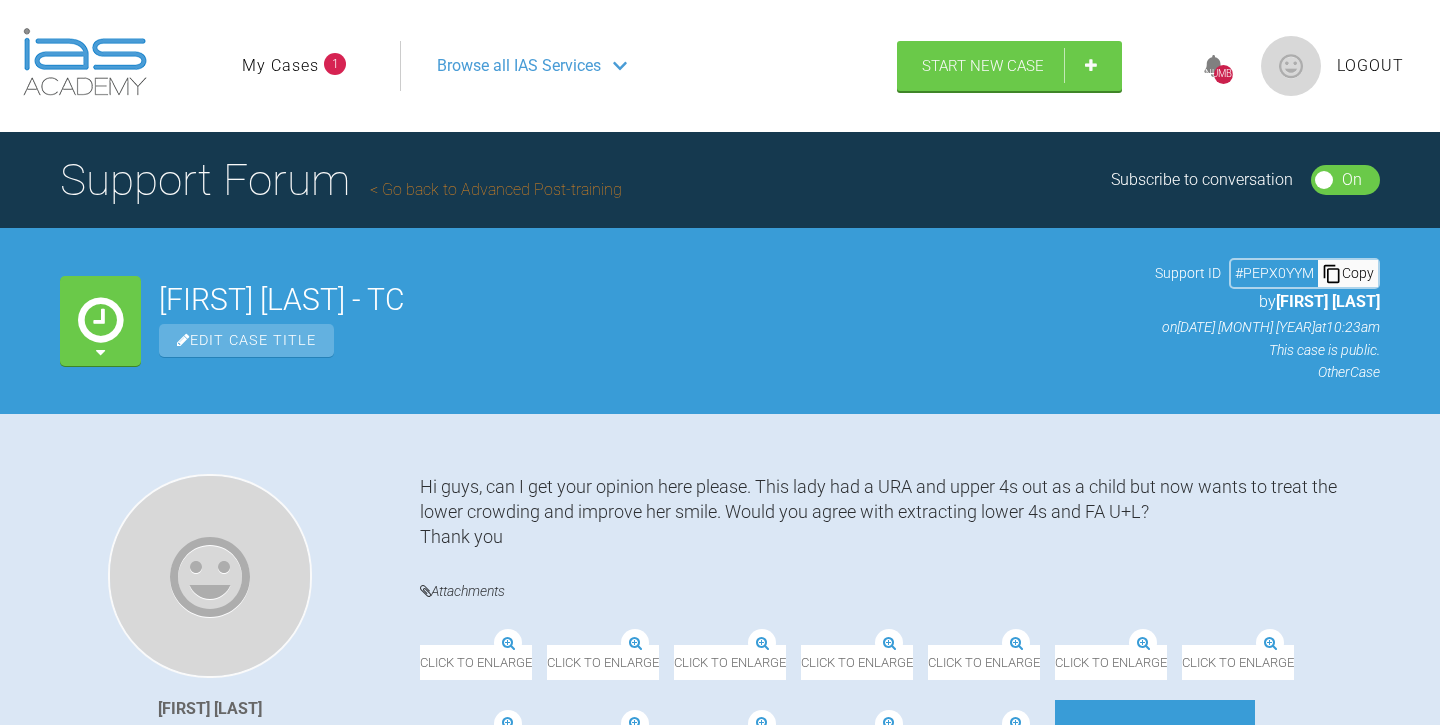 scroll, scrollTop: 0, scrollLeft: 0, axis: both 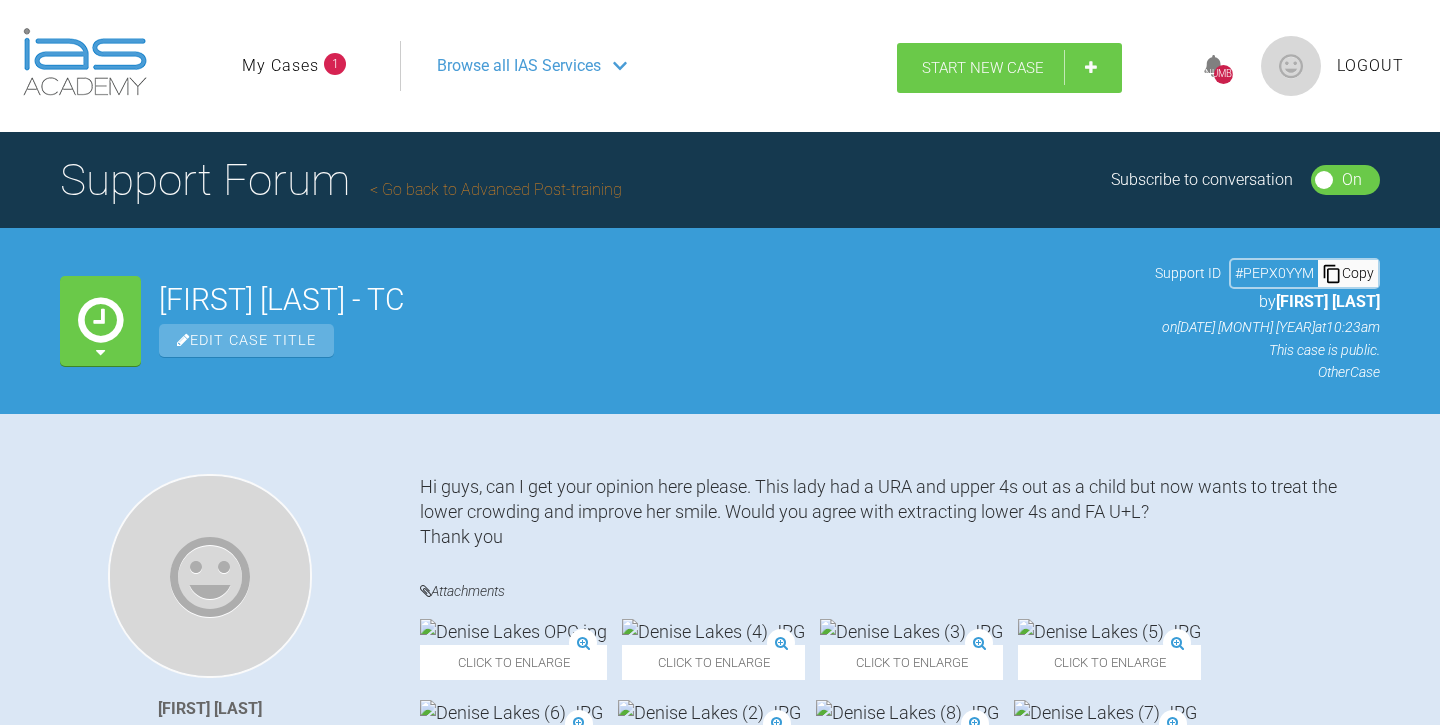 click on "Start New Case" at bounding box center (983, 68) 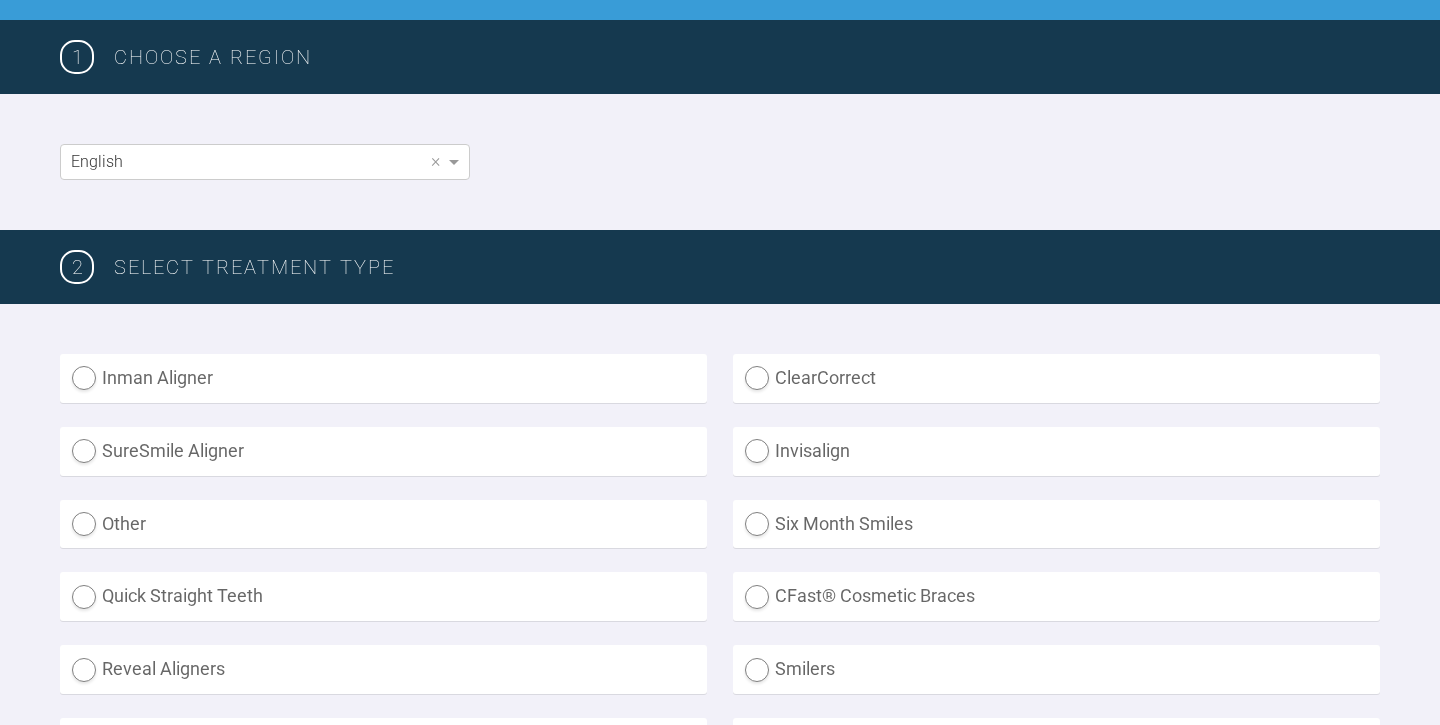 scroll, scrollTop: 348, scrollLeft: 0, axis: vertical 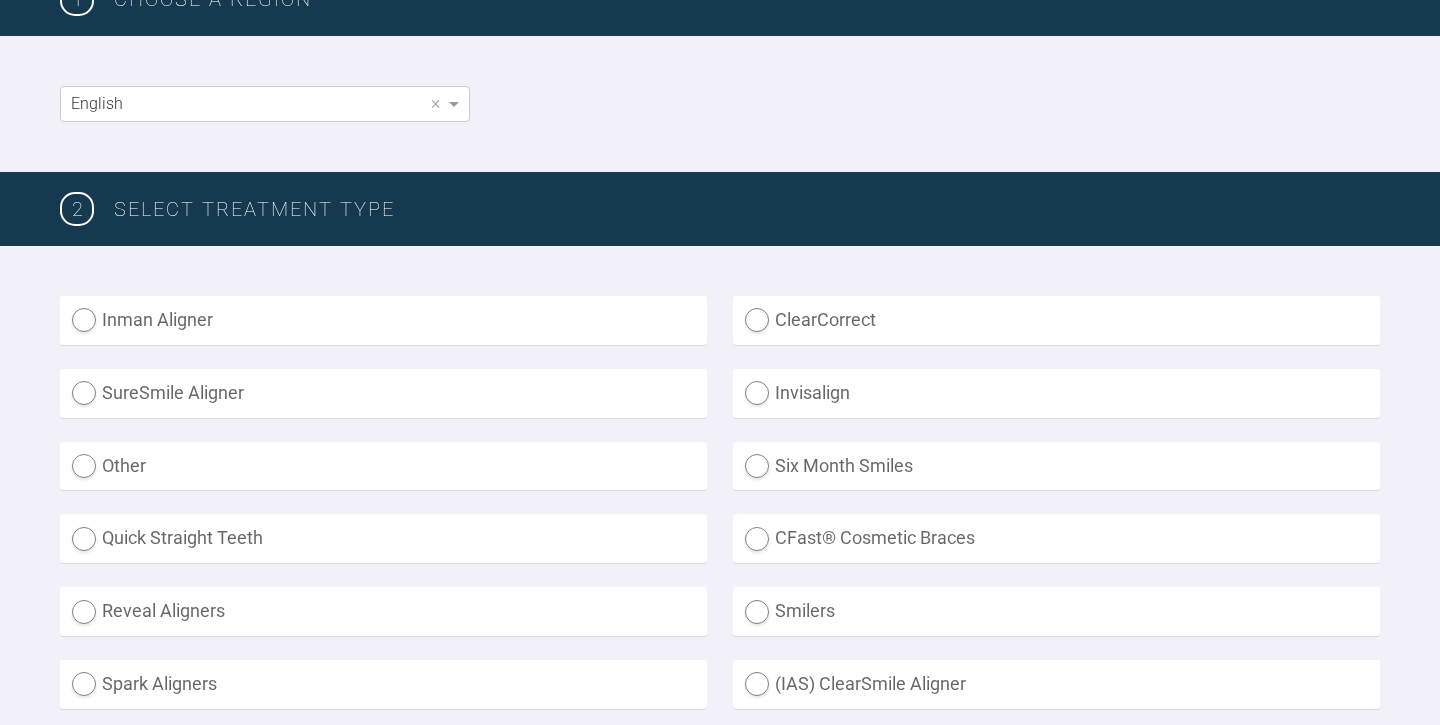 click on "Other" at bounding box center [383, 466] 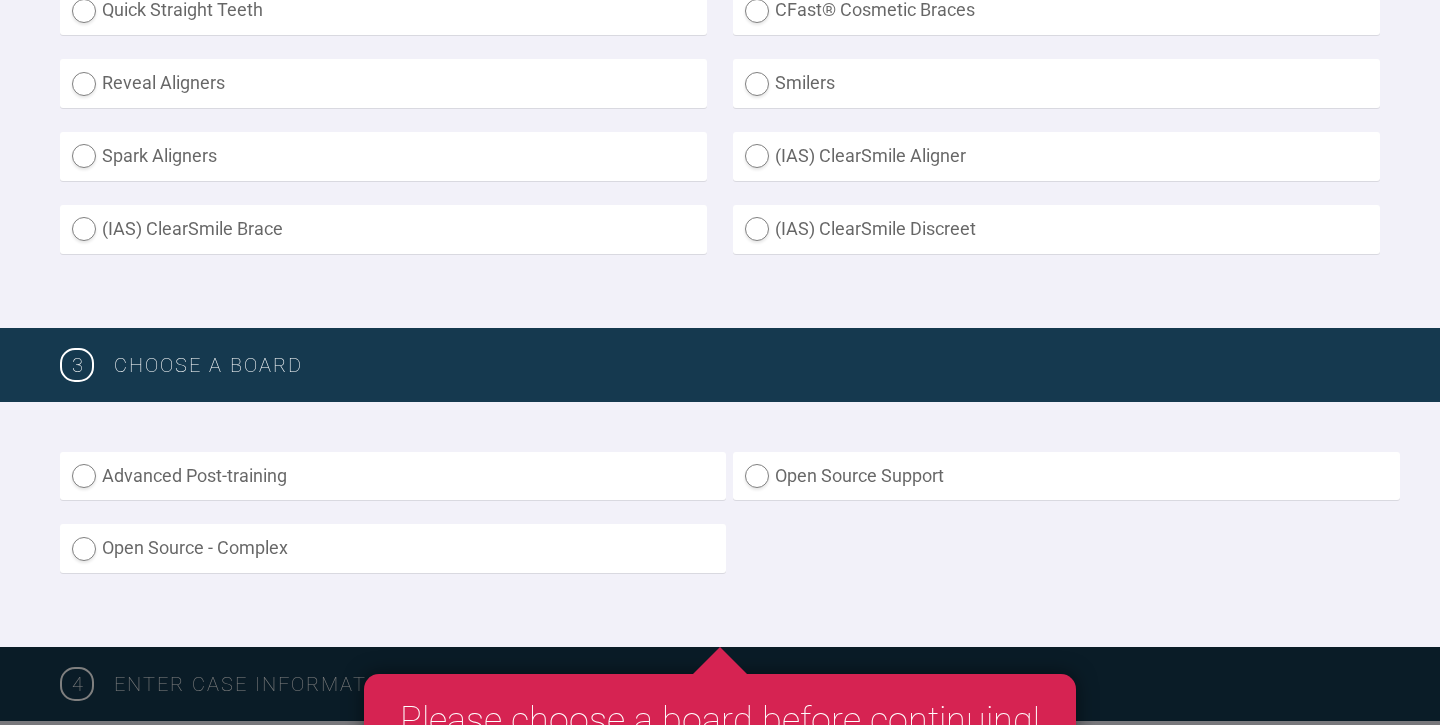 scroll, scrollTop: 932, scrollLeft: 0, axis: vertical 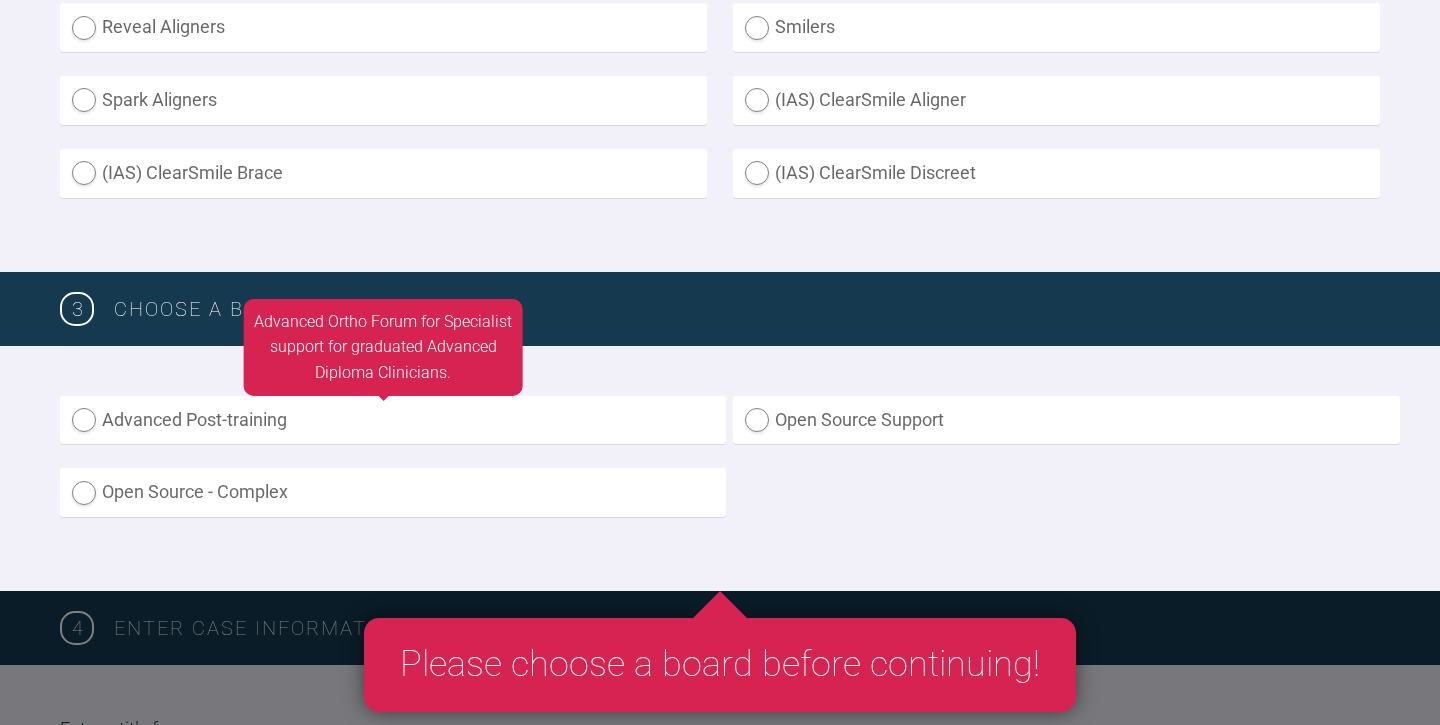 click on "Advanced Post-training" at bounding box center (393, 420) 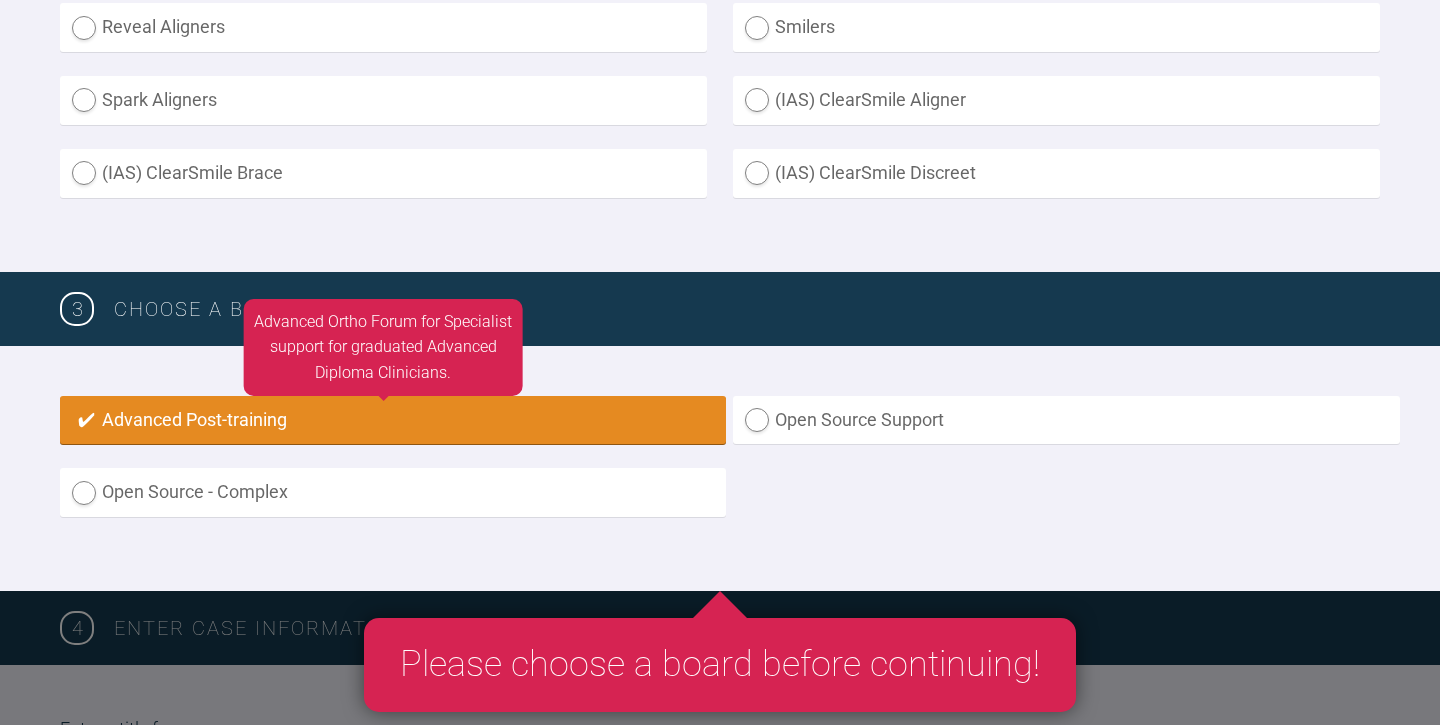 radio on "true" 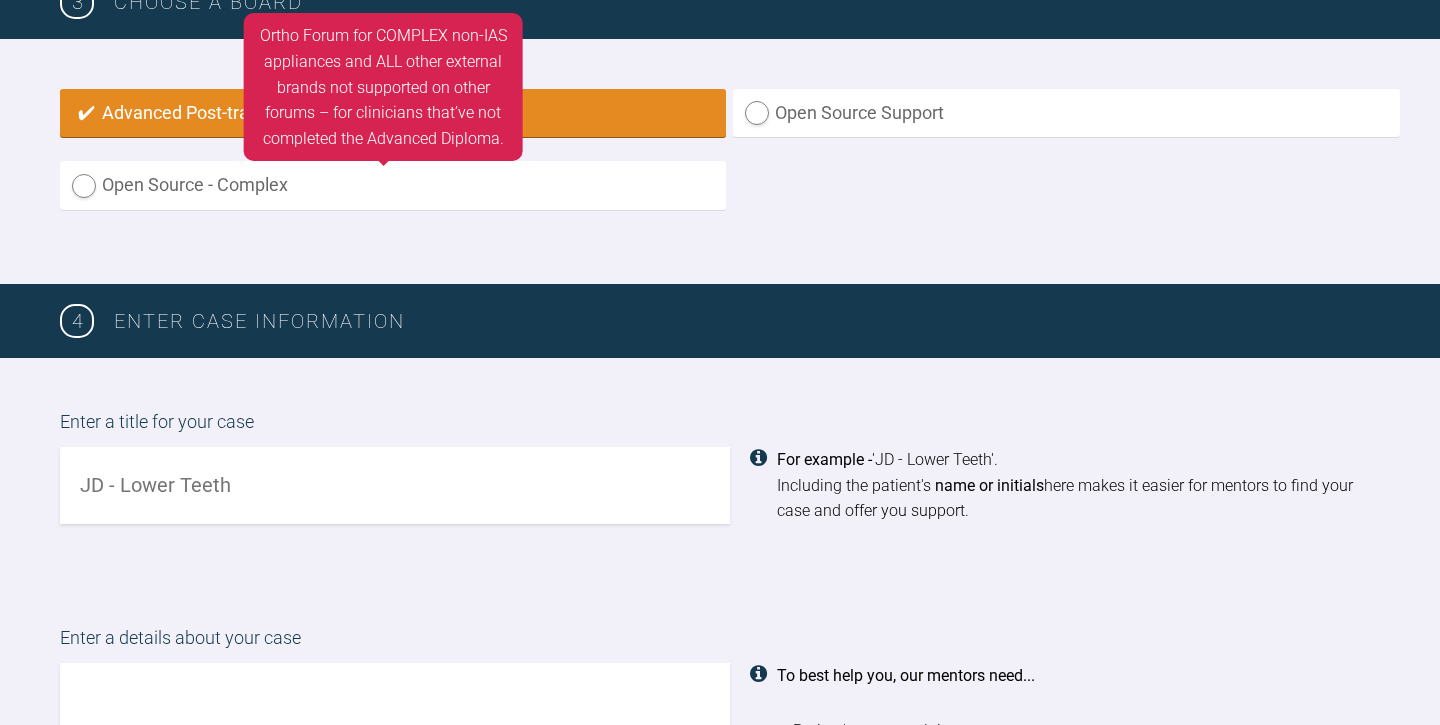 scroll, scrollTop: 1241, scrollLeft: 0, axis: vertical 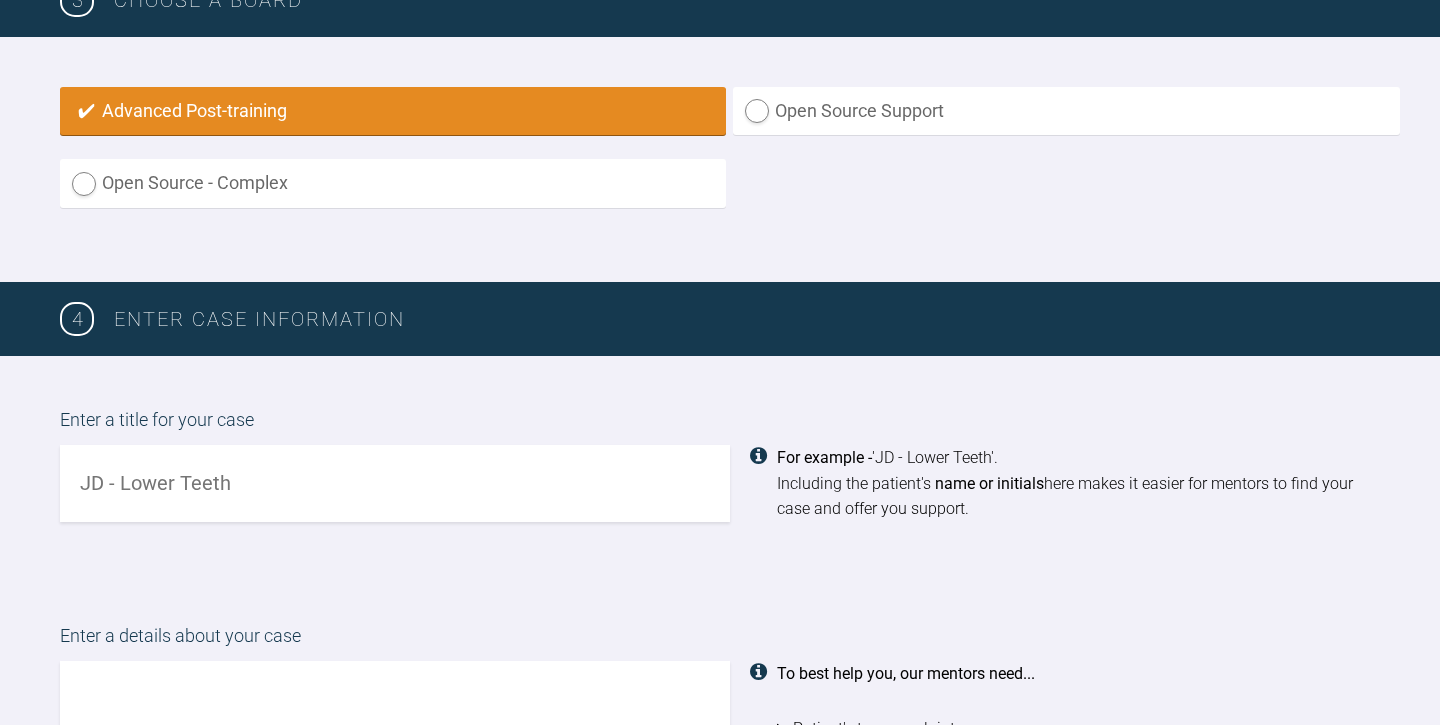 click at bounding box center (395, 483) 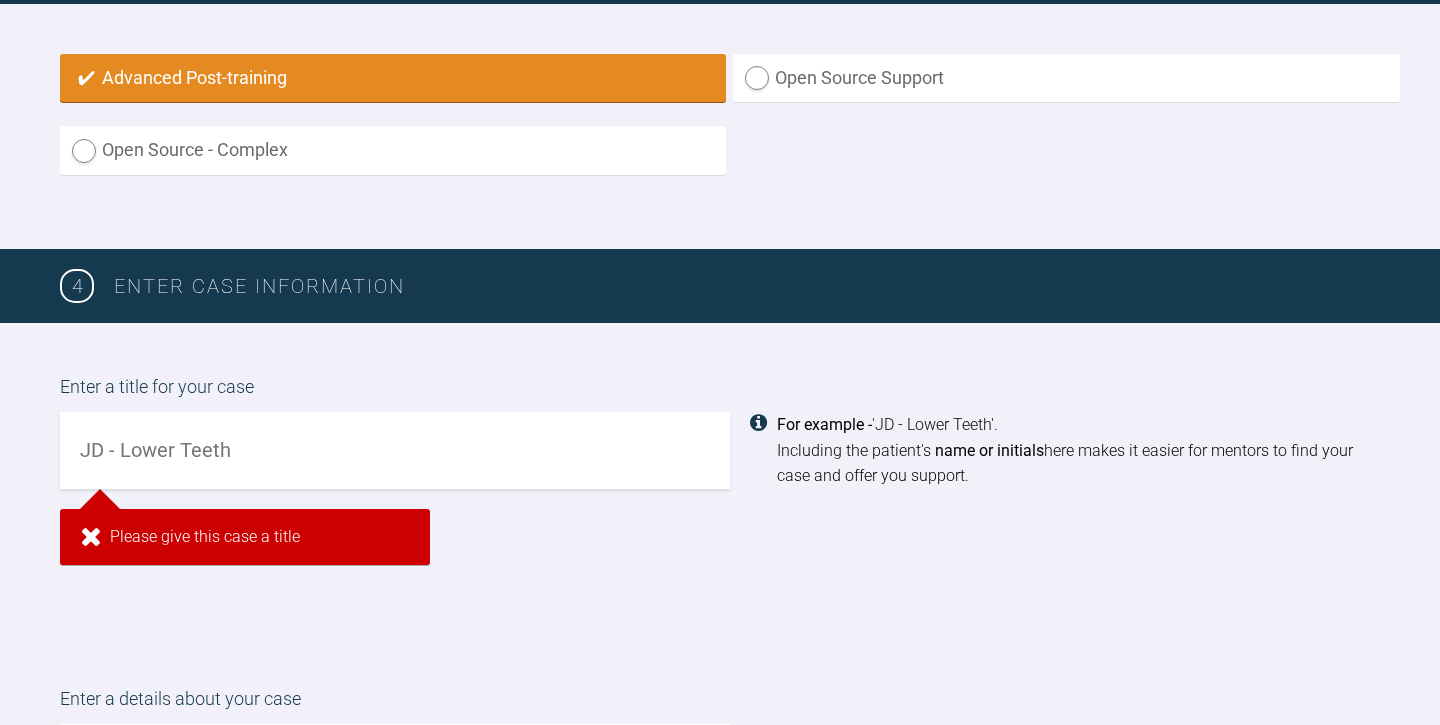 scroll, scrollTop: 1254, scrollLeft: 0, axis: vertical 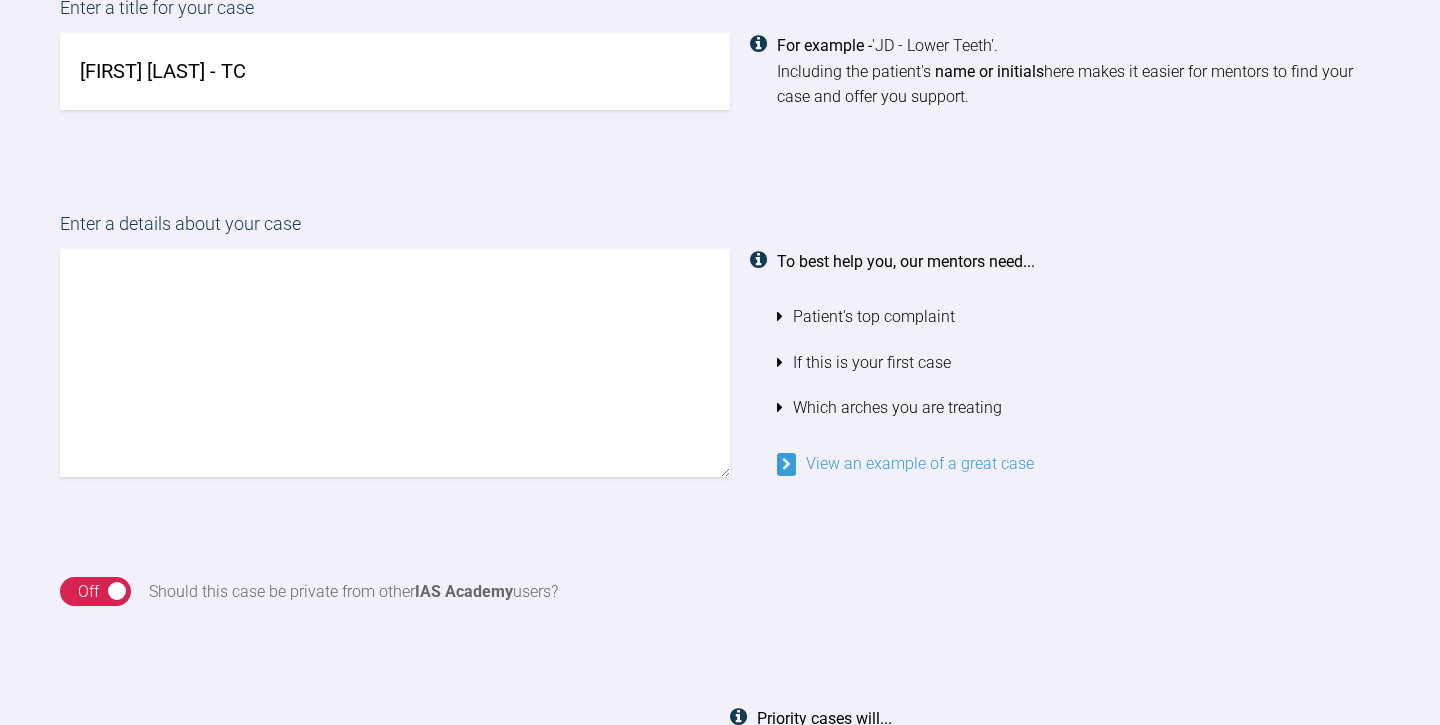 type on "[FIRST] [LAST] - TC" 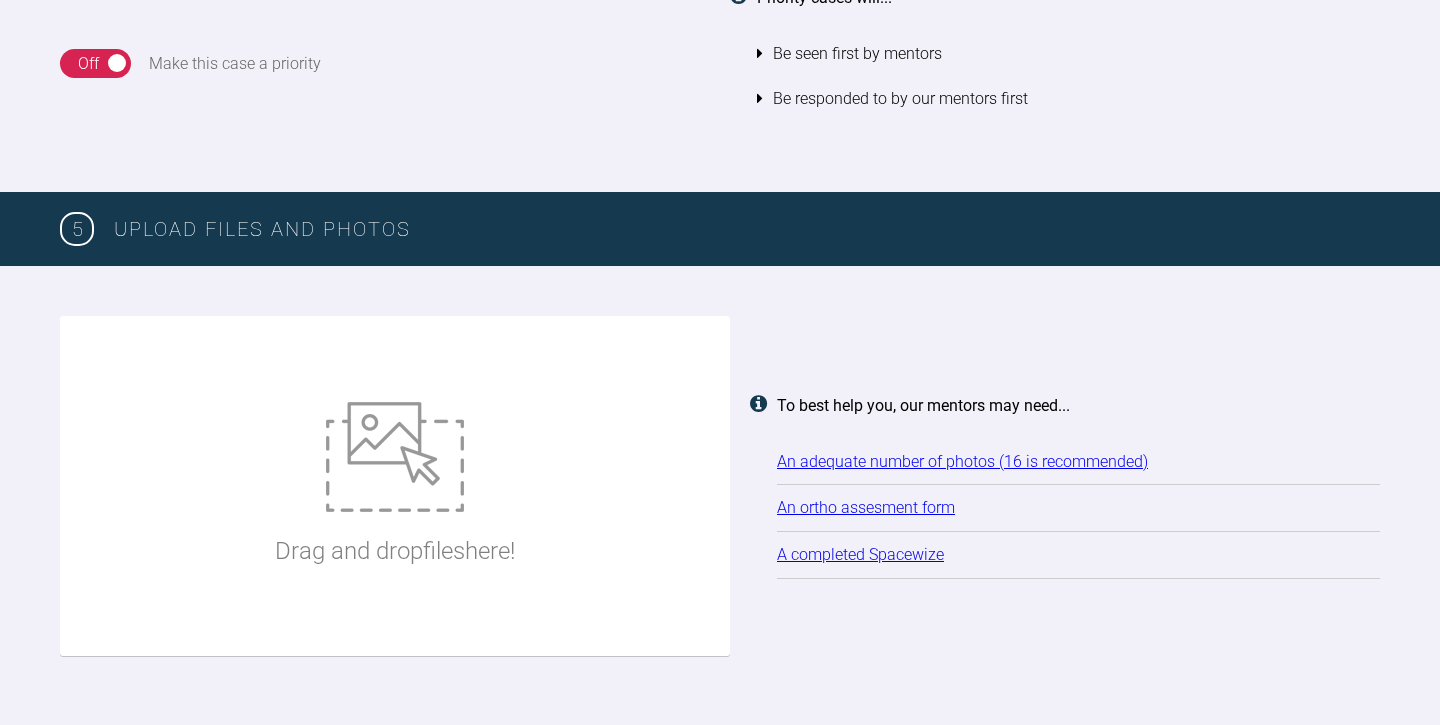 scroll, scrollTop: 2397, scrollLeft: 0, axis: vertical 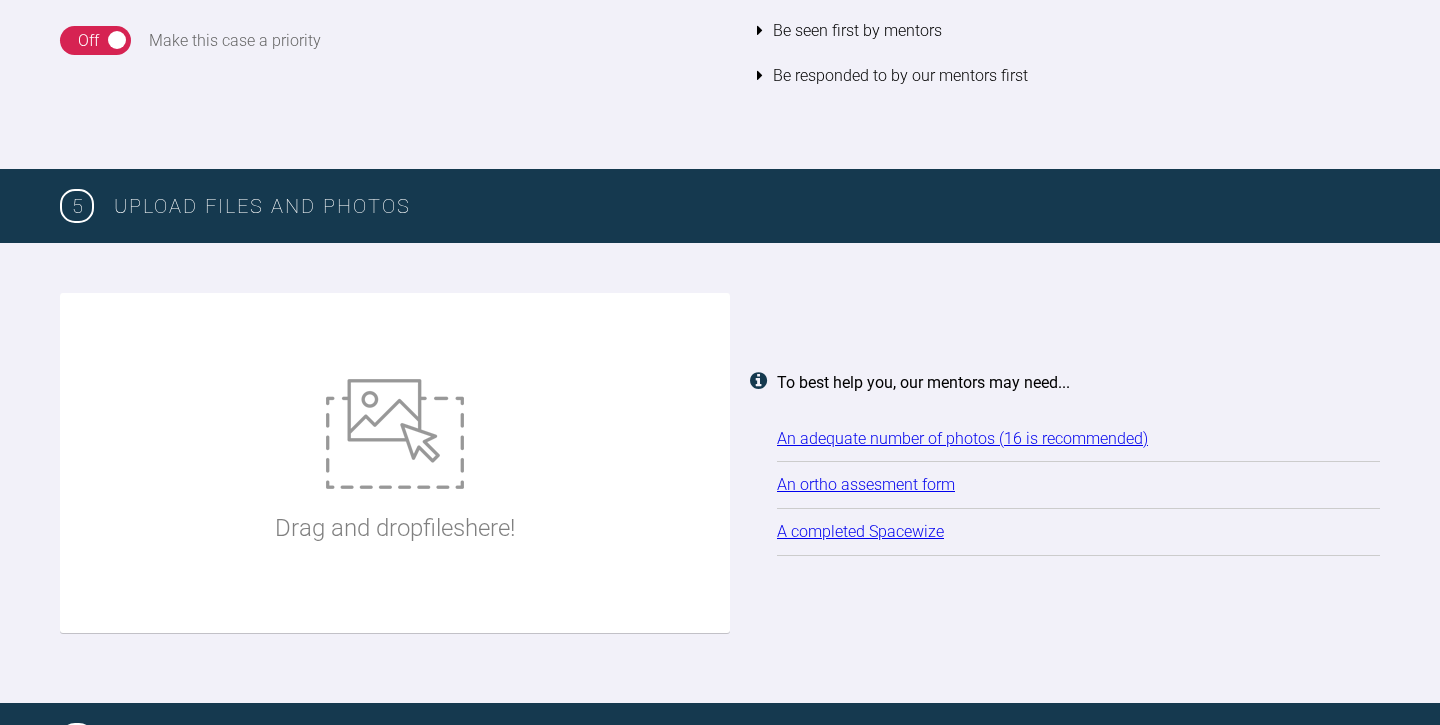 type on "Hi guys, would you think extractions are the way to go here or would you think non extraction with cl Its preferable?
Thanks" 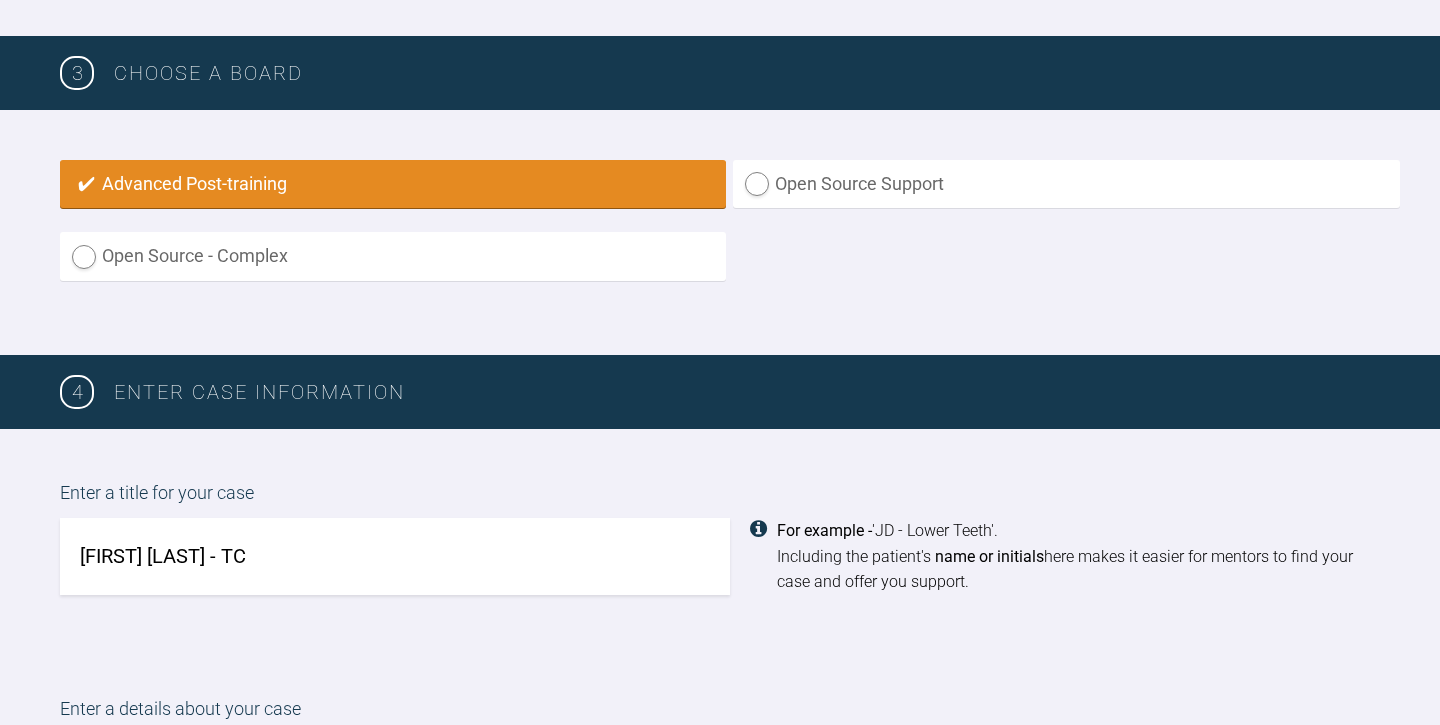 scroll, scrollTop: 1178, scrollLeft: 0, axis: vertical 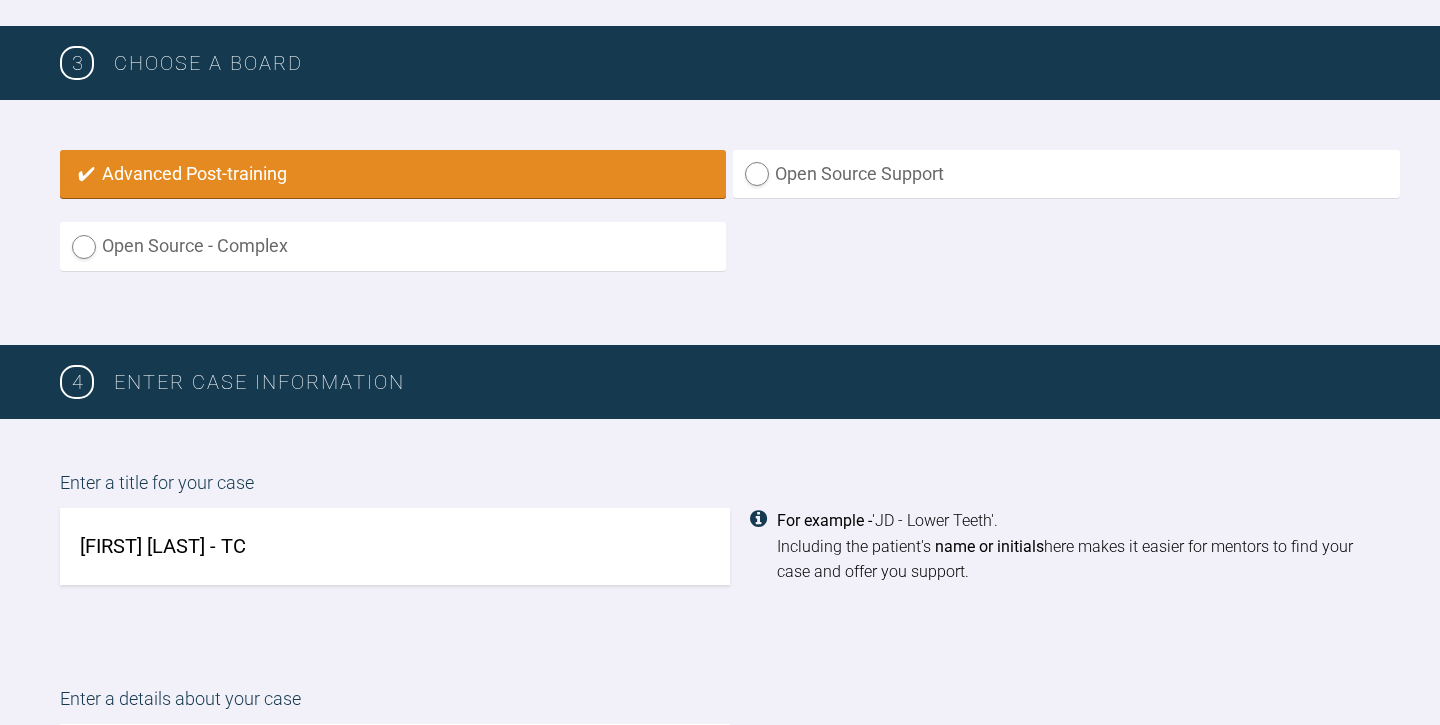 click on "[FIRST] [LAST] - TC" at bounding box center [395, 546] 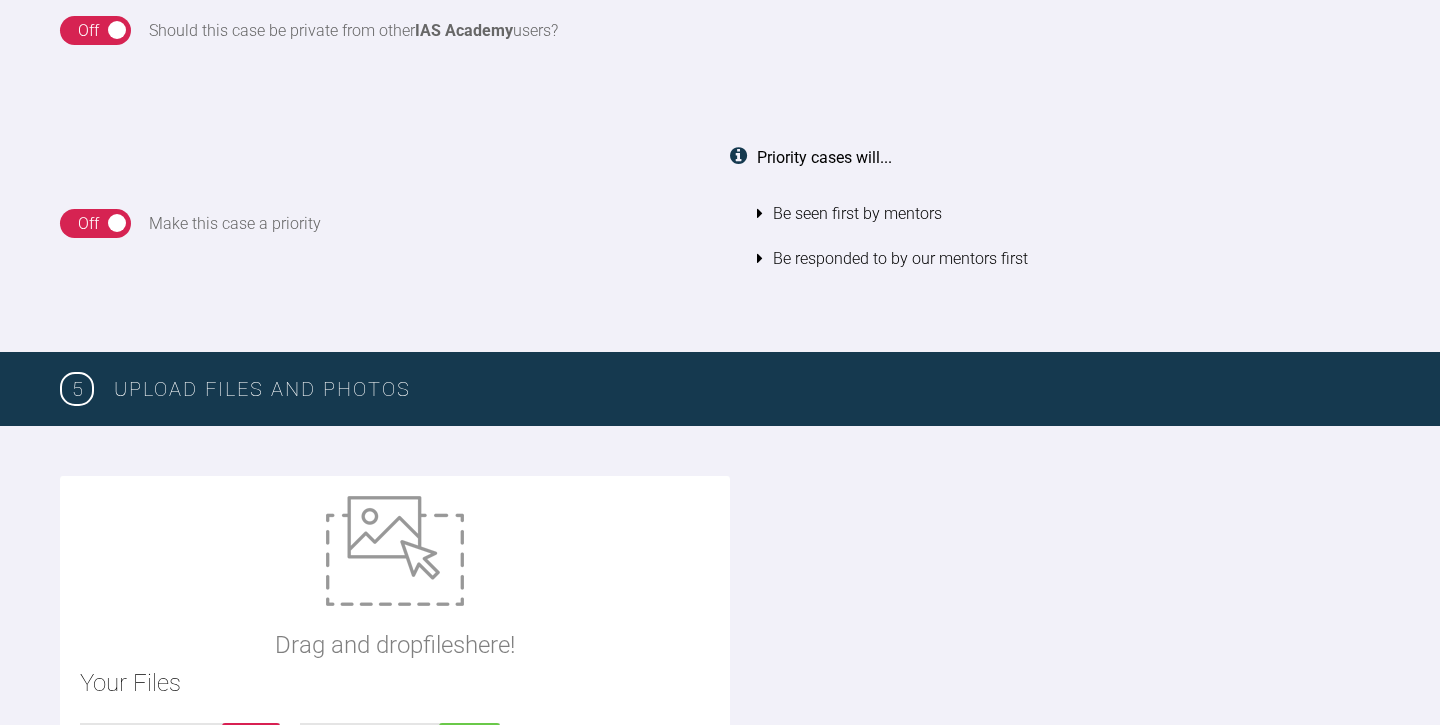 scroll, scrollTop: 2210, scrollLeft: 0, axis: vertical 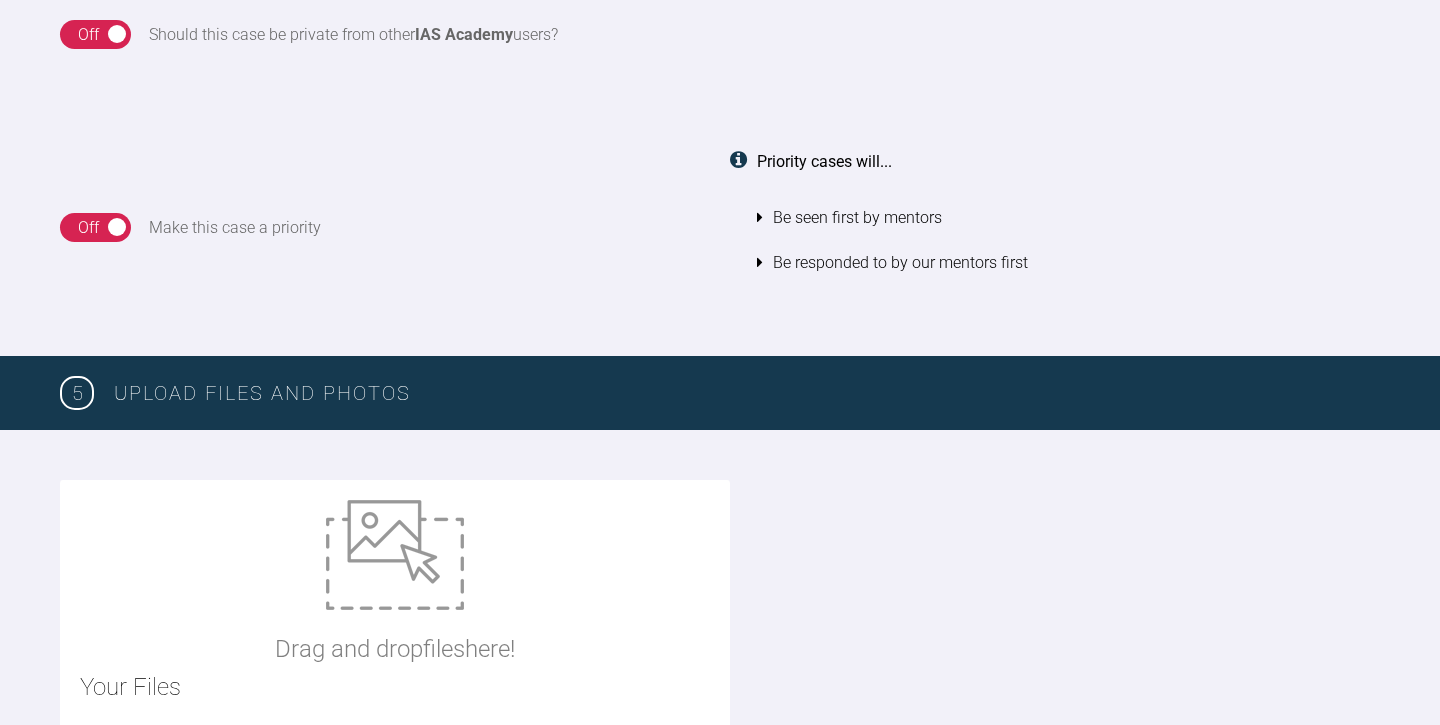 type on "[FIRST] [LAST] - TC" 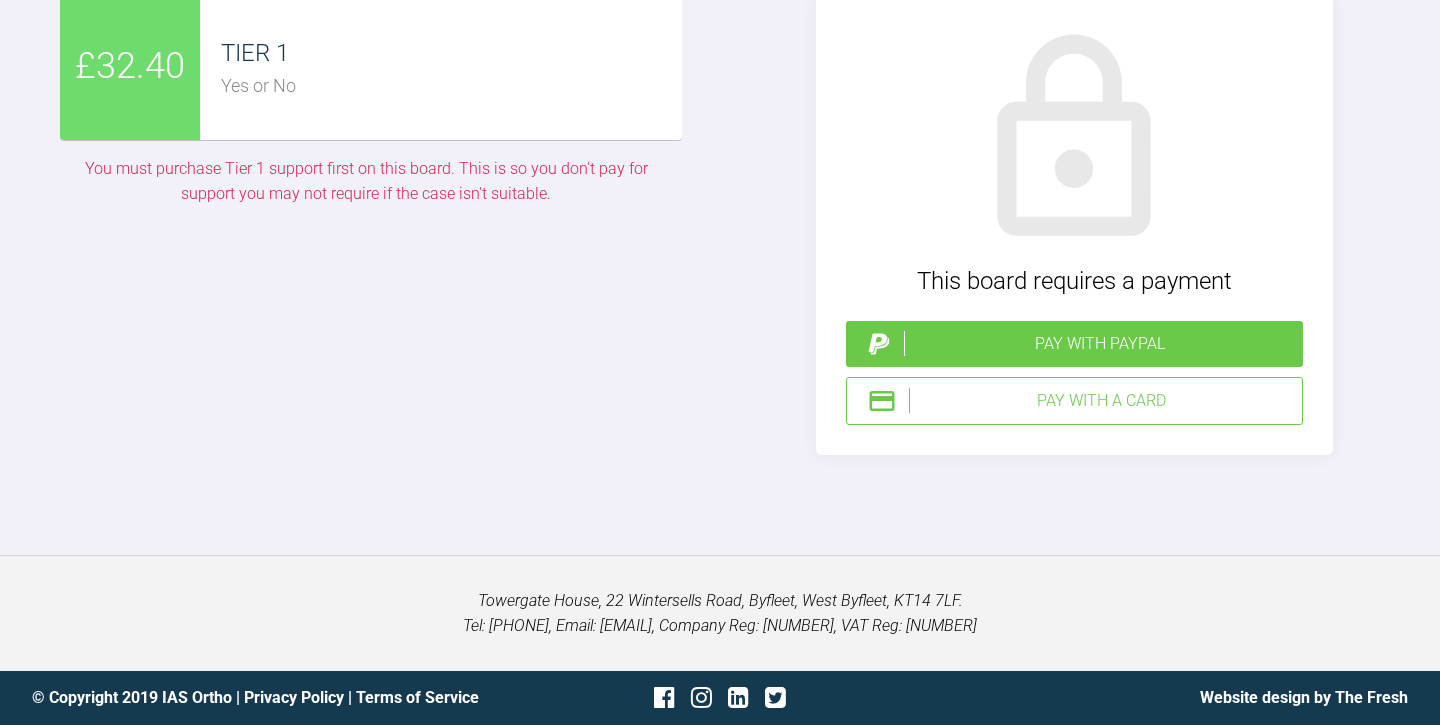 scroll, scrollTop: 5296, scrollLeft: 0, axis: vertical 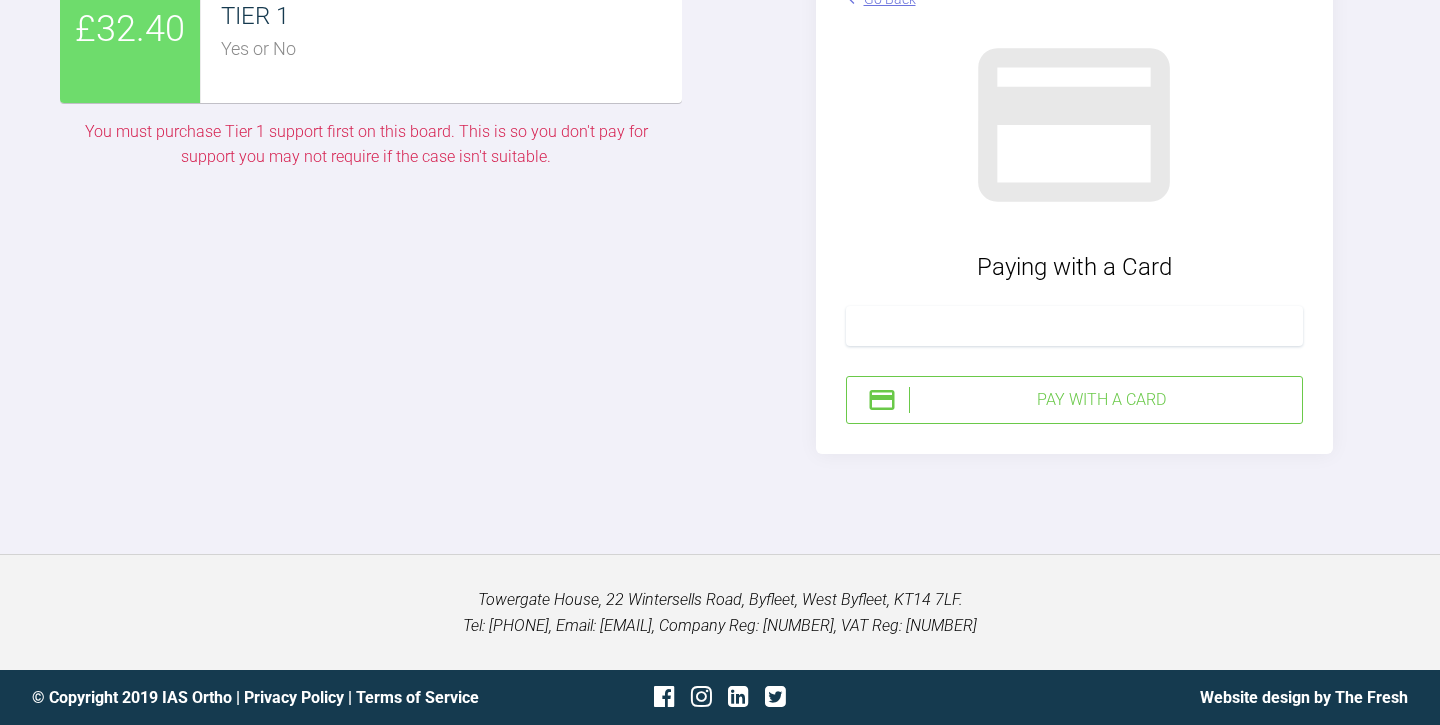 click on "Pay with a Card" at bounding box center [1101, 400] 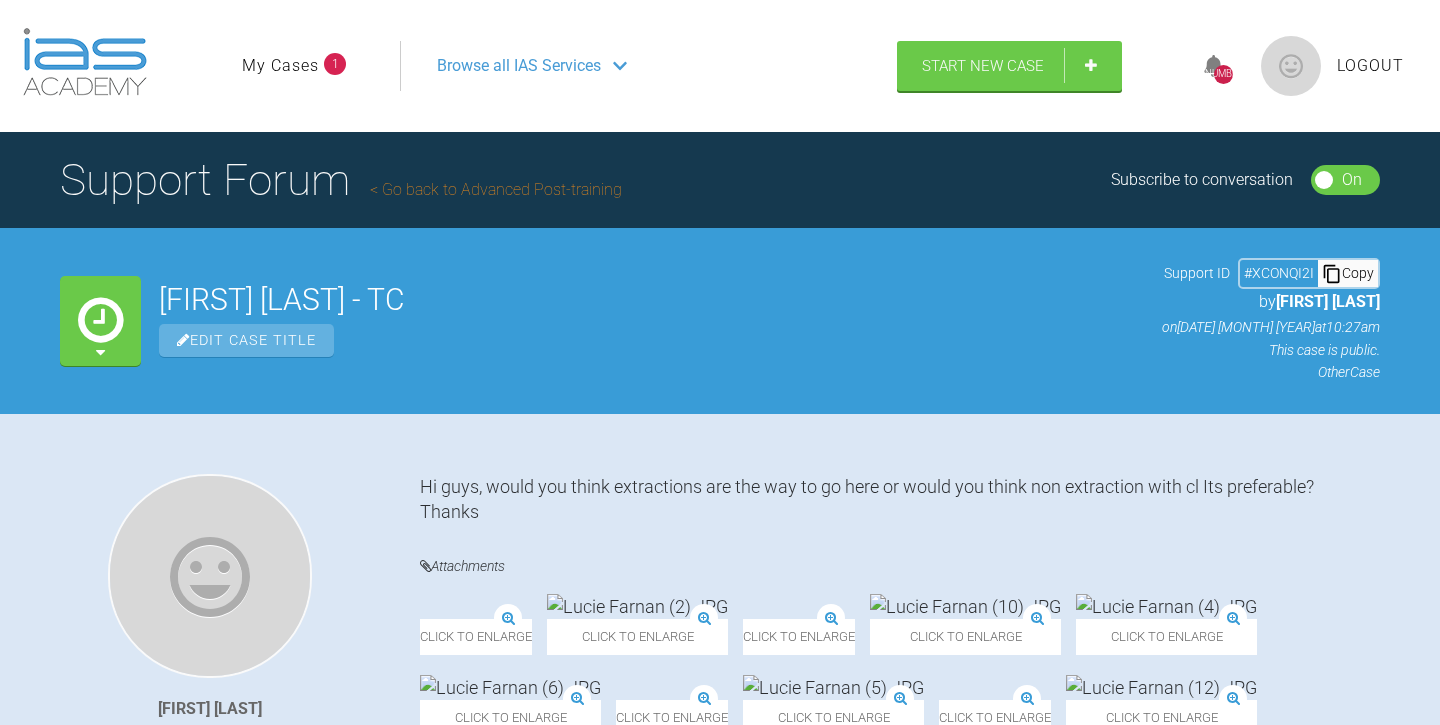scroll, scrollTop: 0, scrollLeft: 0, axis: both 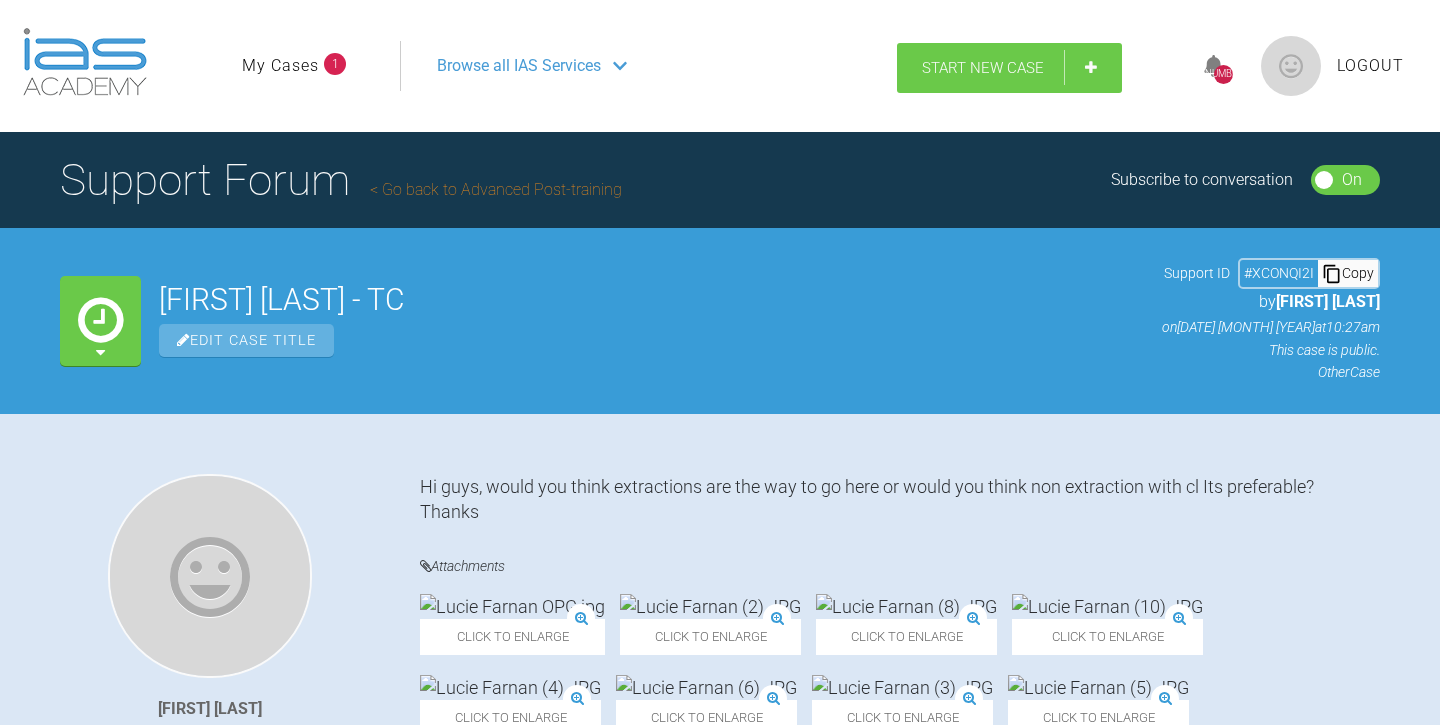click on "Start New Case" at bounding box center (983, 68) 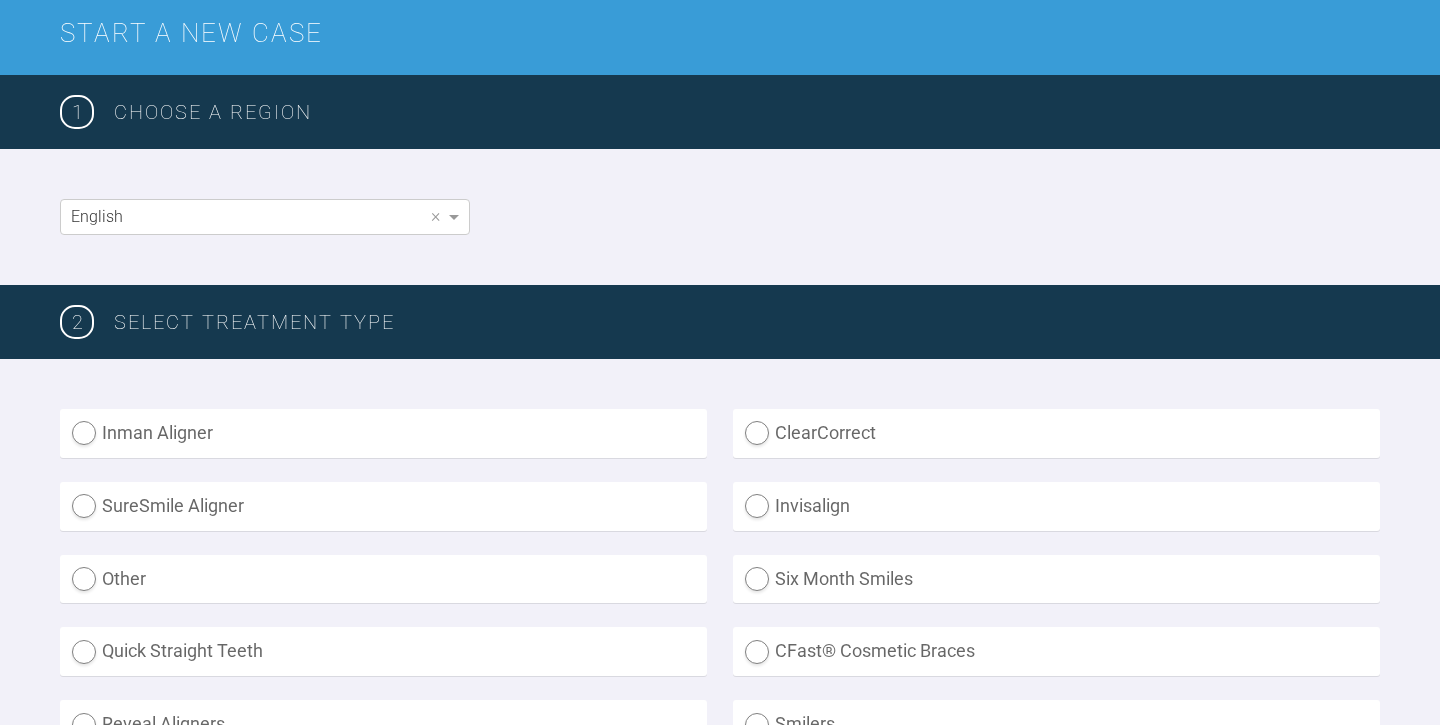 scroll, scrollTop: 245, scrollLeft: 0, axis: vertical 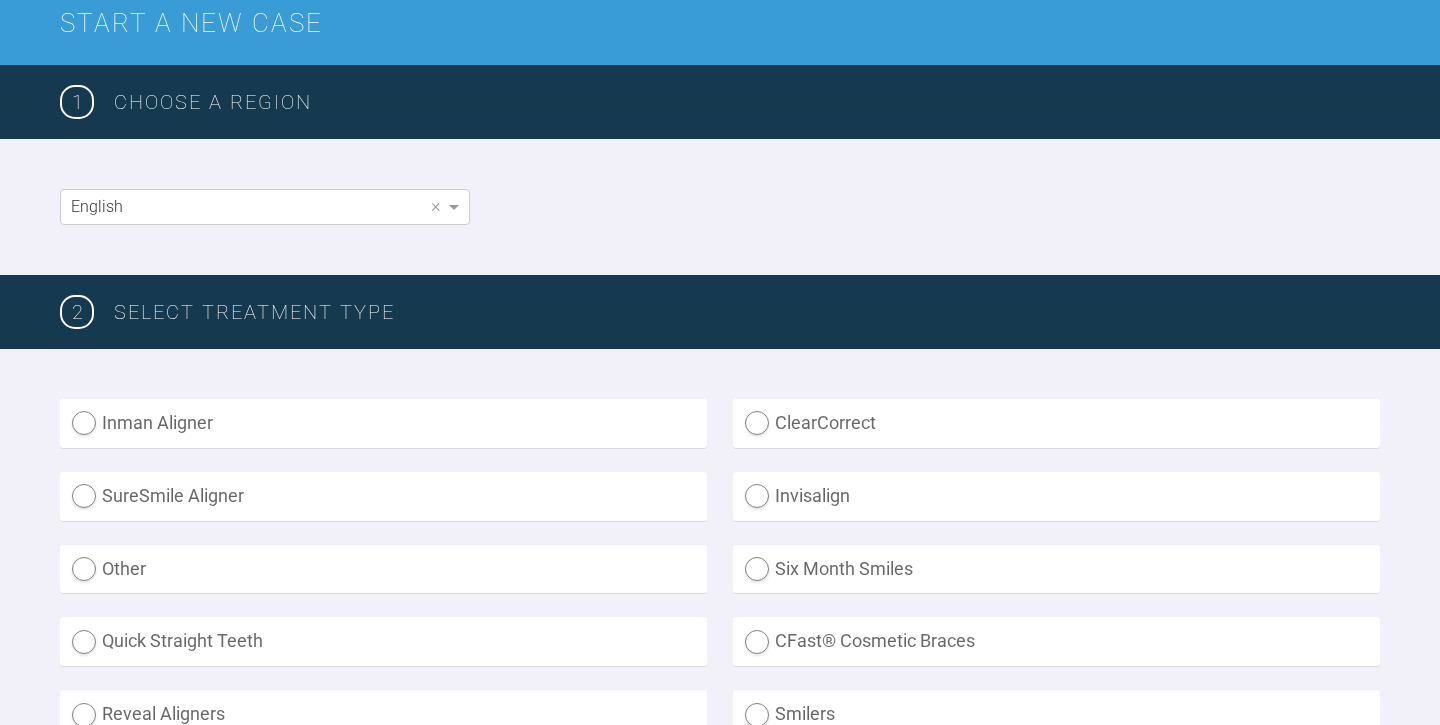 click on "Other" at bounding box center (383, 569) 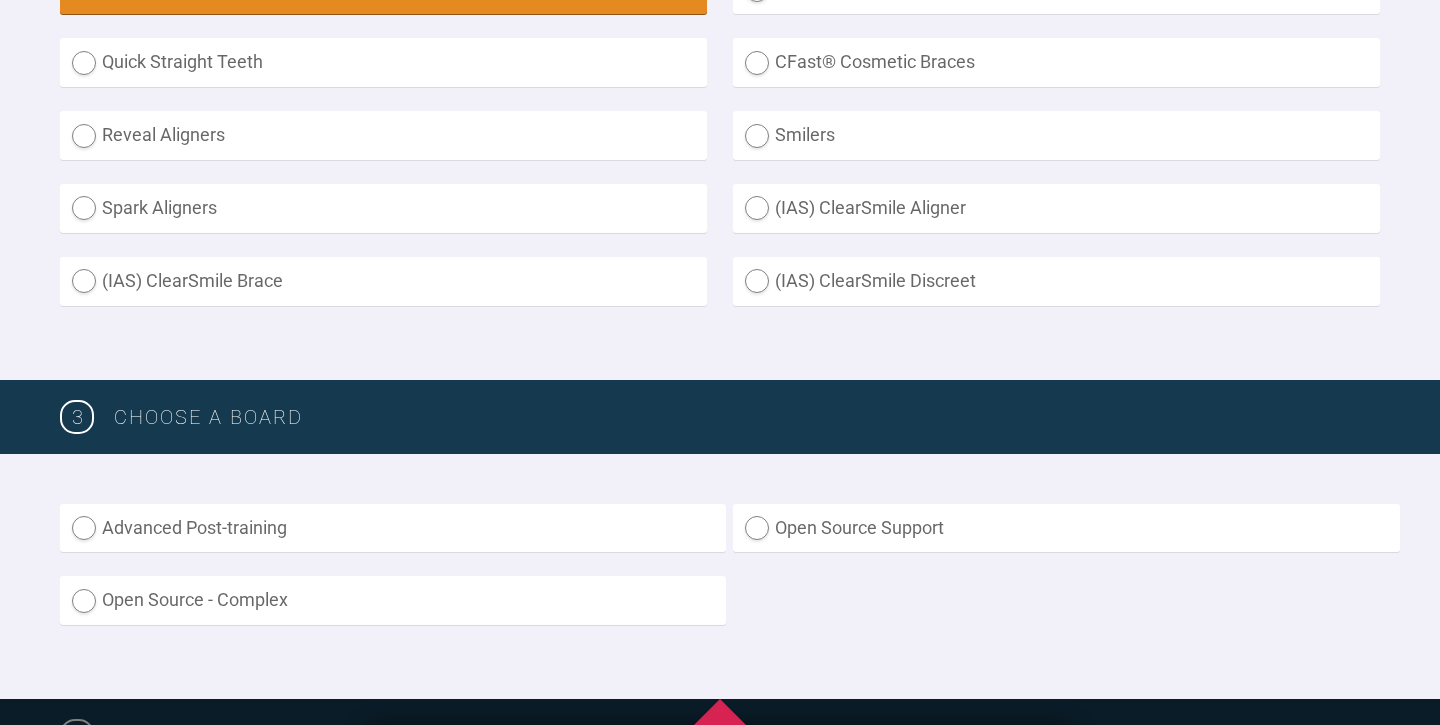scroll, scrollTop: 827, scrollLeft: 0, axis: vertical 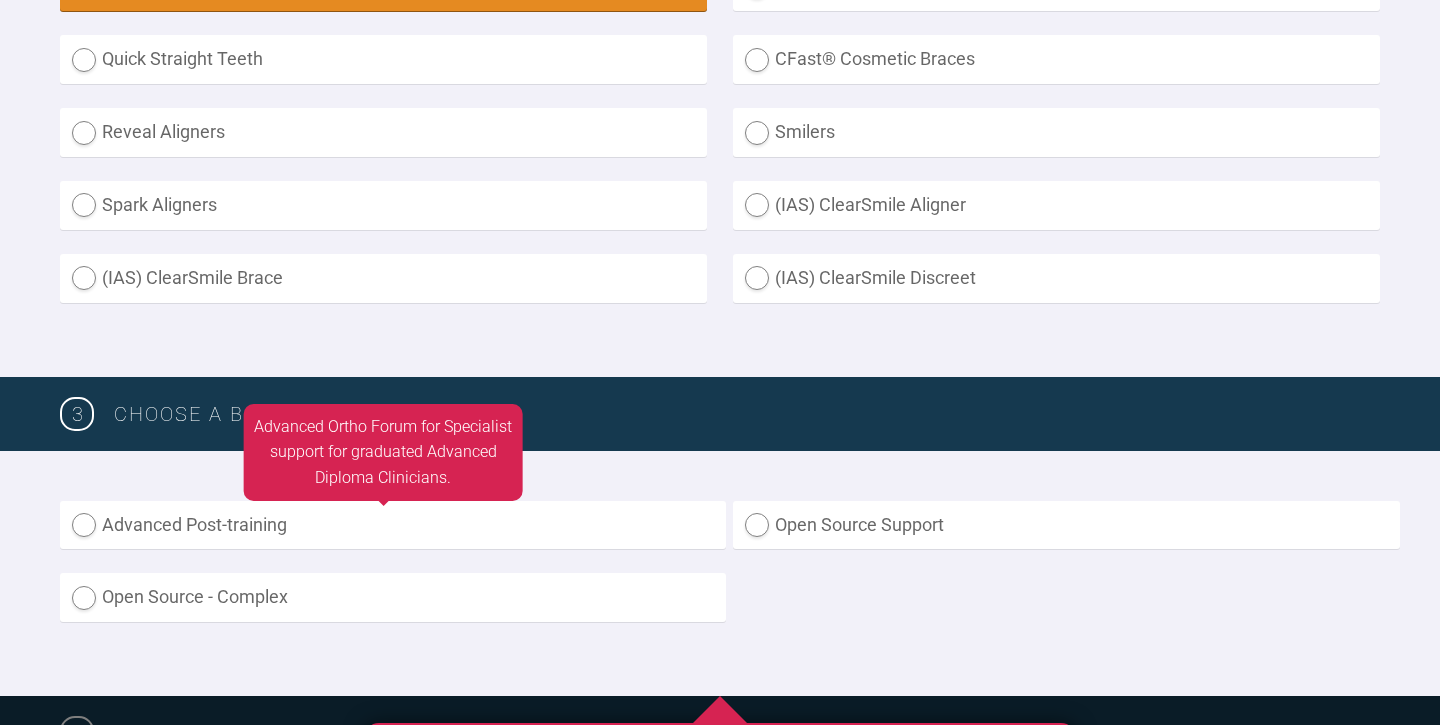 click on "Advanced Post-training" at bounding box center [393, 525] 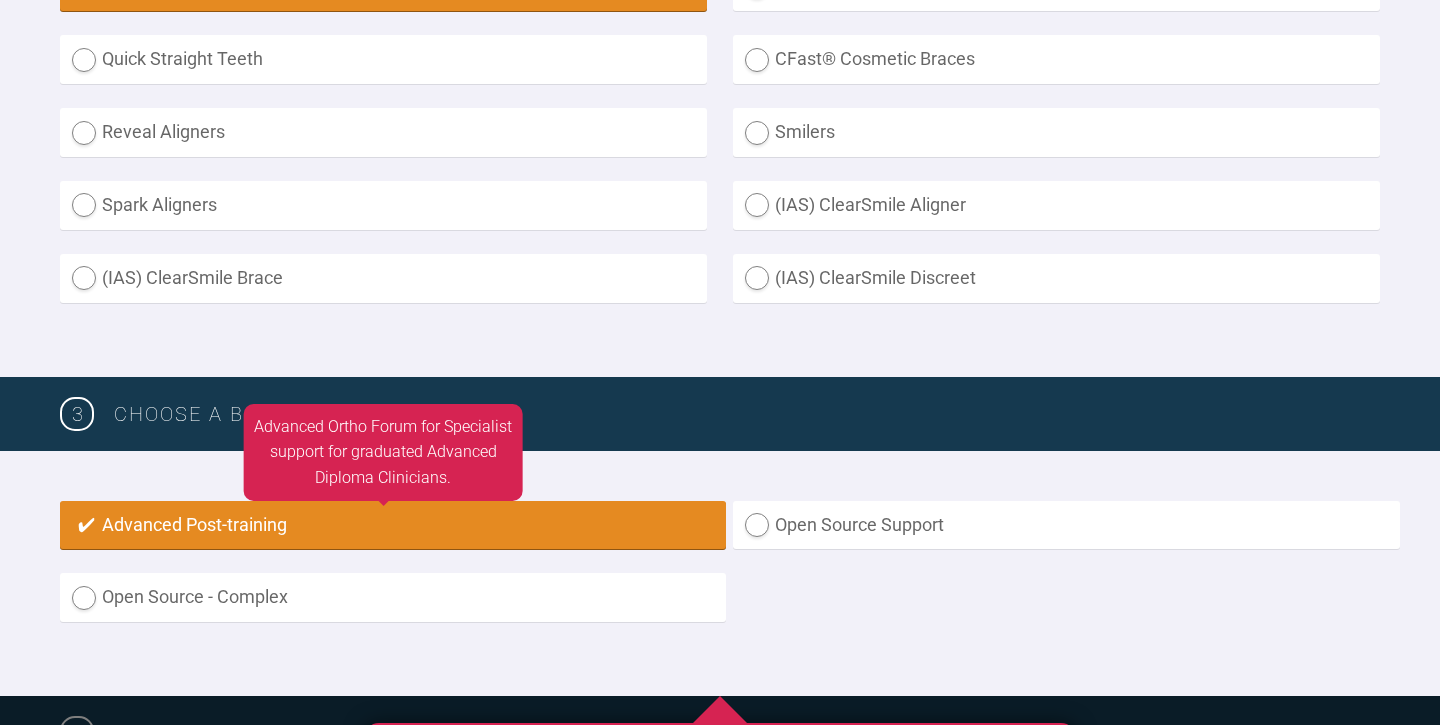radio on "true" 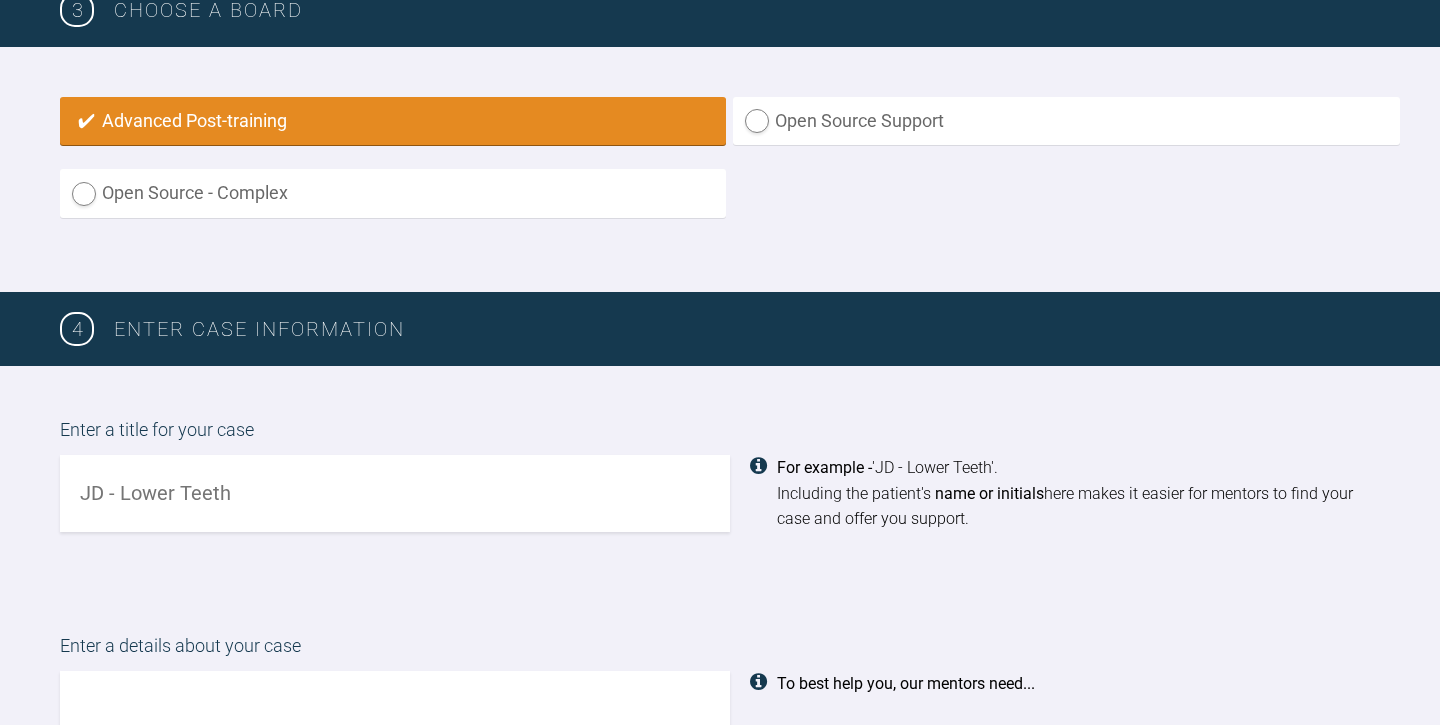 scroll, scrollTop: 1232, scrollLeft: 0, axis: vertical 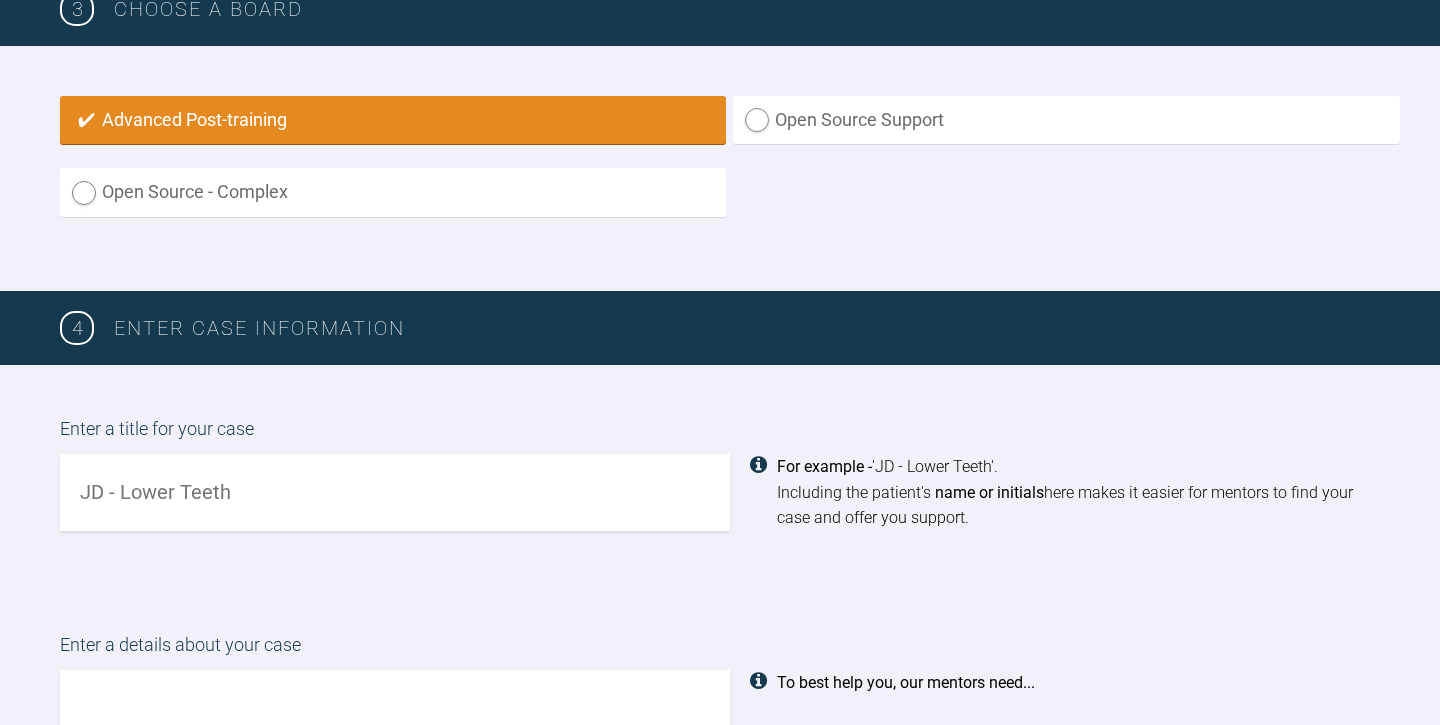 click at bounding box center (395, 492) 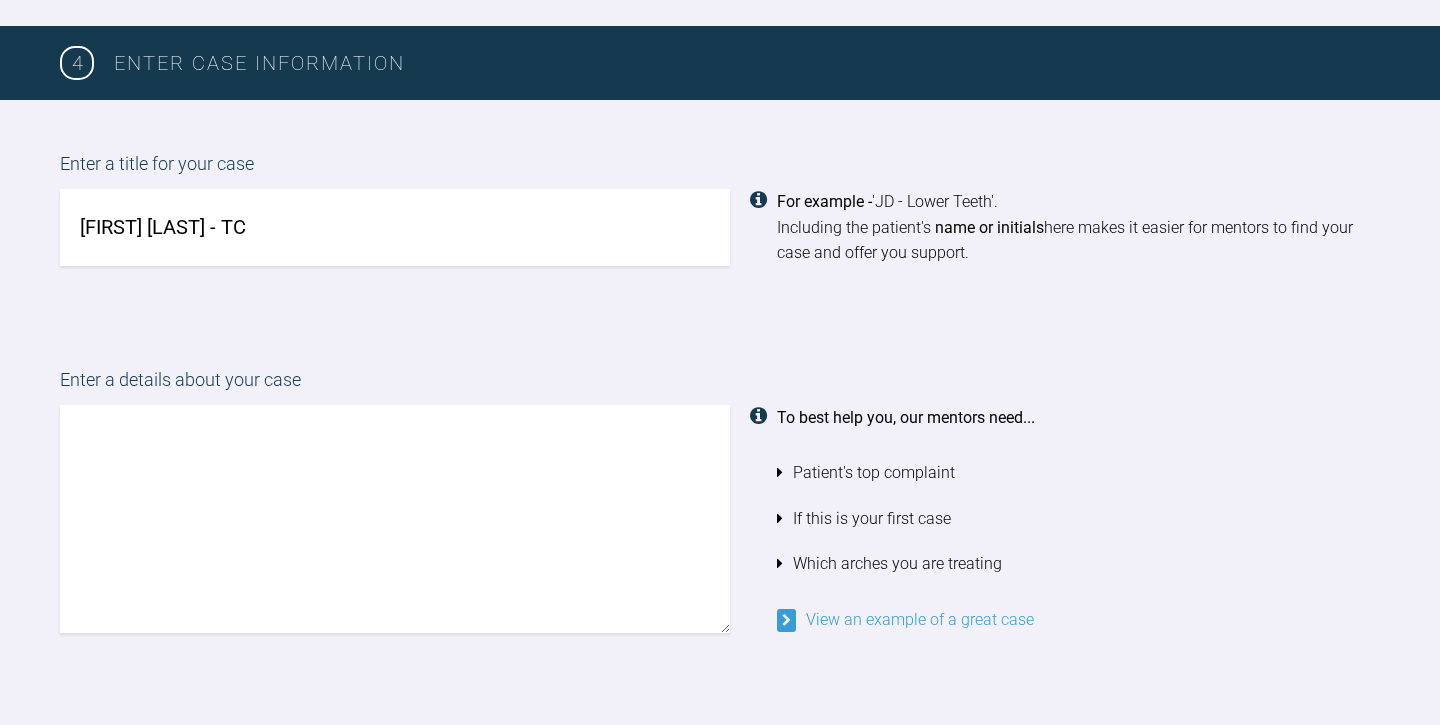 scroll, scrollTop: 1498, scrollLeft: 0, axis: vertical 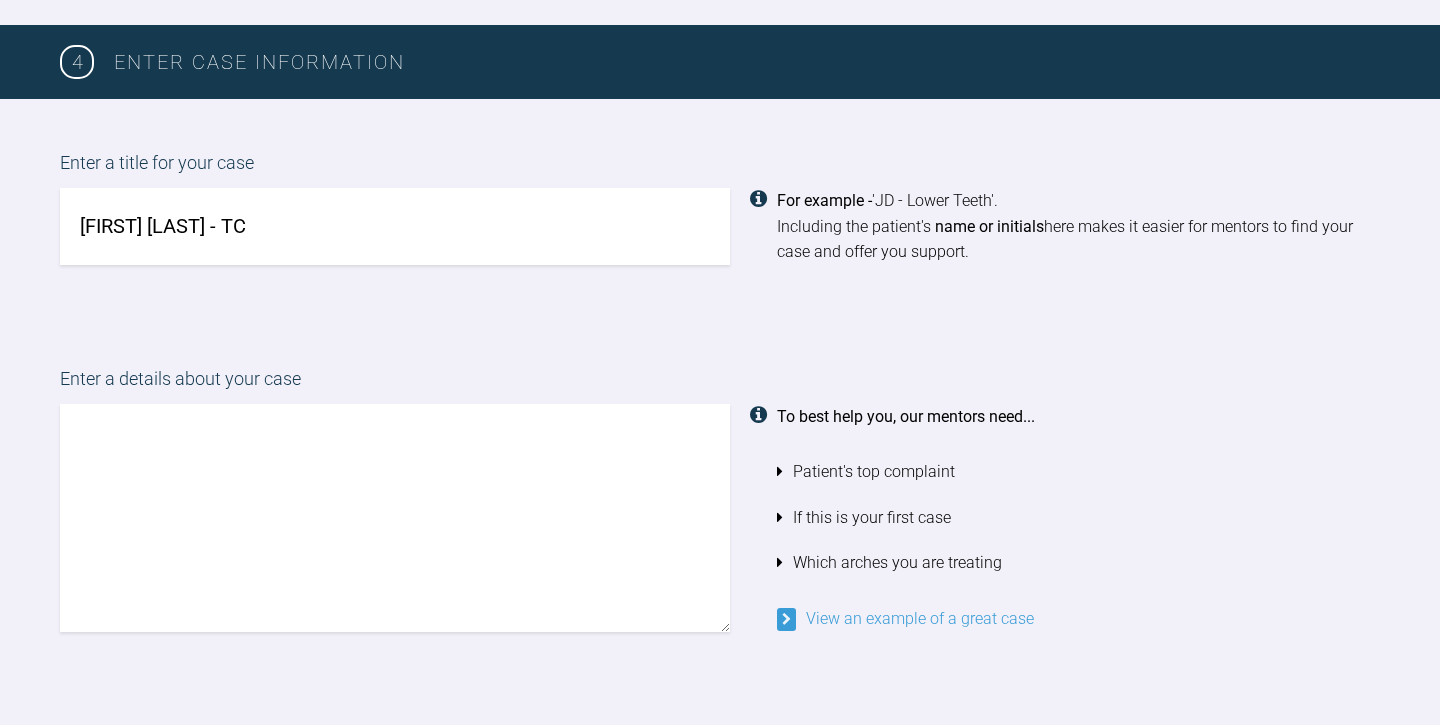 type on "[FIRST] [LAST] - TC" 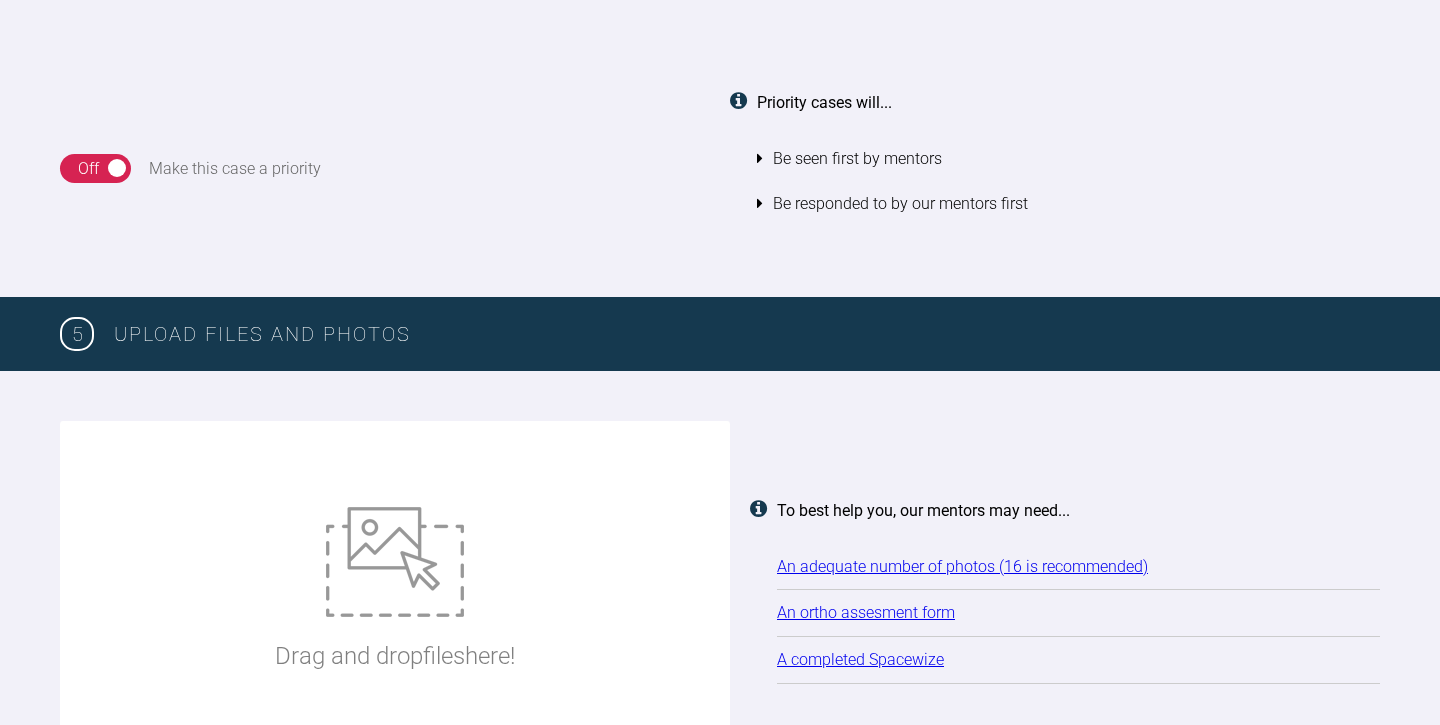 scroll, scrollTop: 2277, scrollLeft: 0, axis: vertical 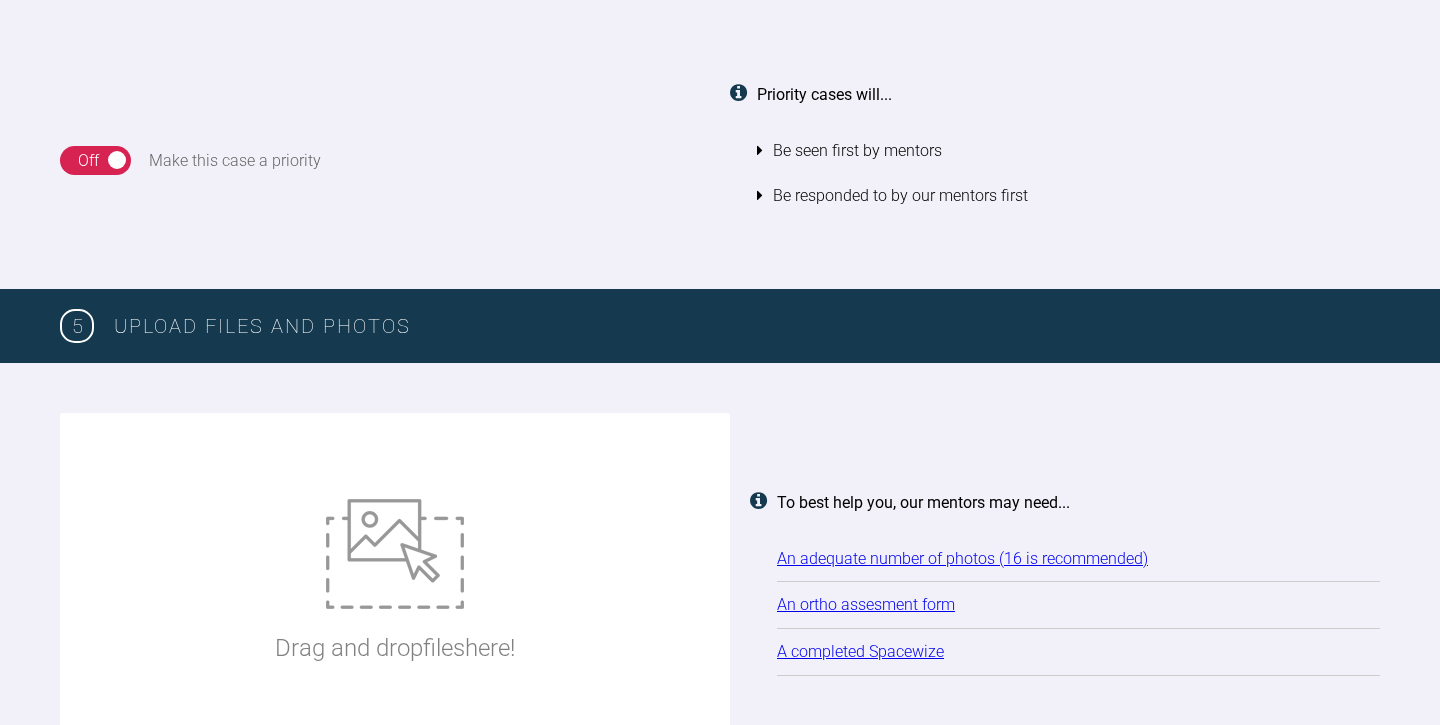 type on "Hi guys, I would value you opinion here please. This young lady is not concerned about her AOB but would like to reduce her OJ and lower crowding. Do you think the extraction plan would work here?
Thanks very much" 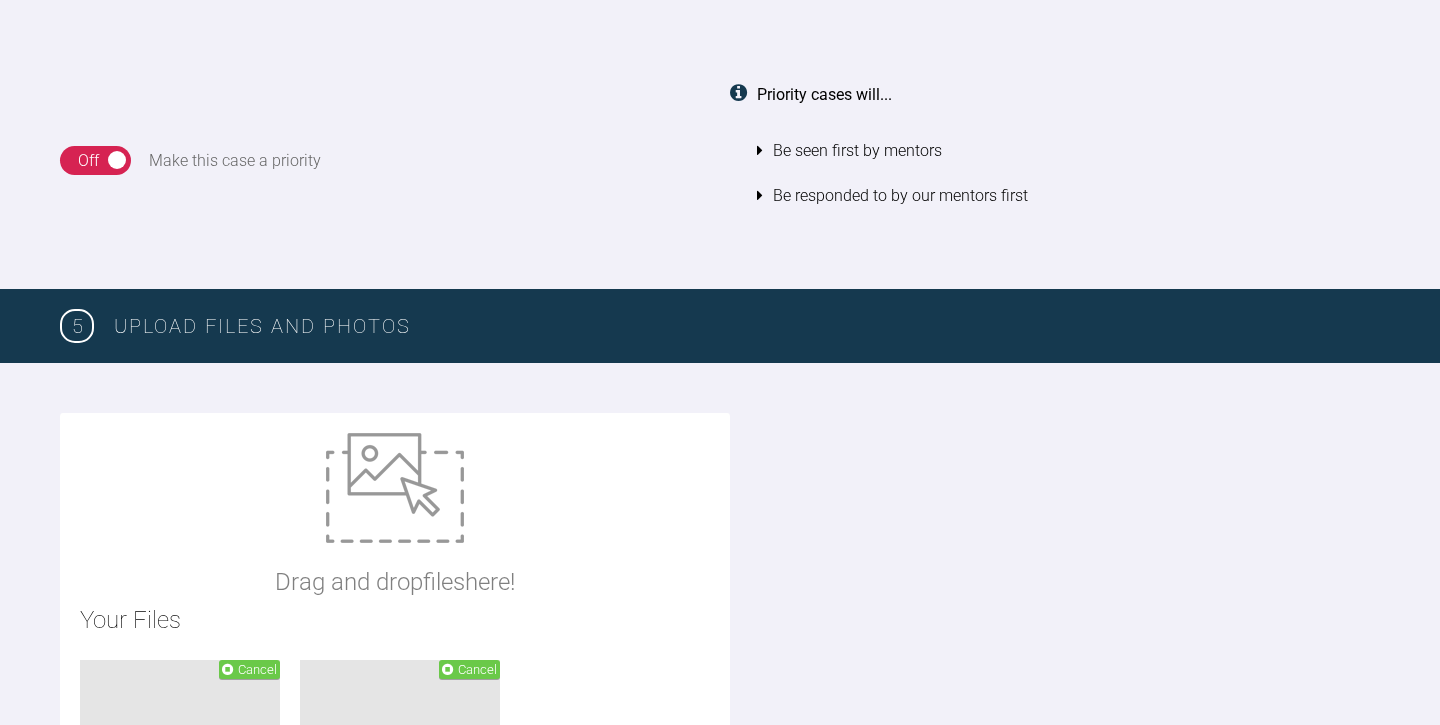 click at bounding box center [395, 488] 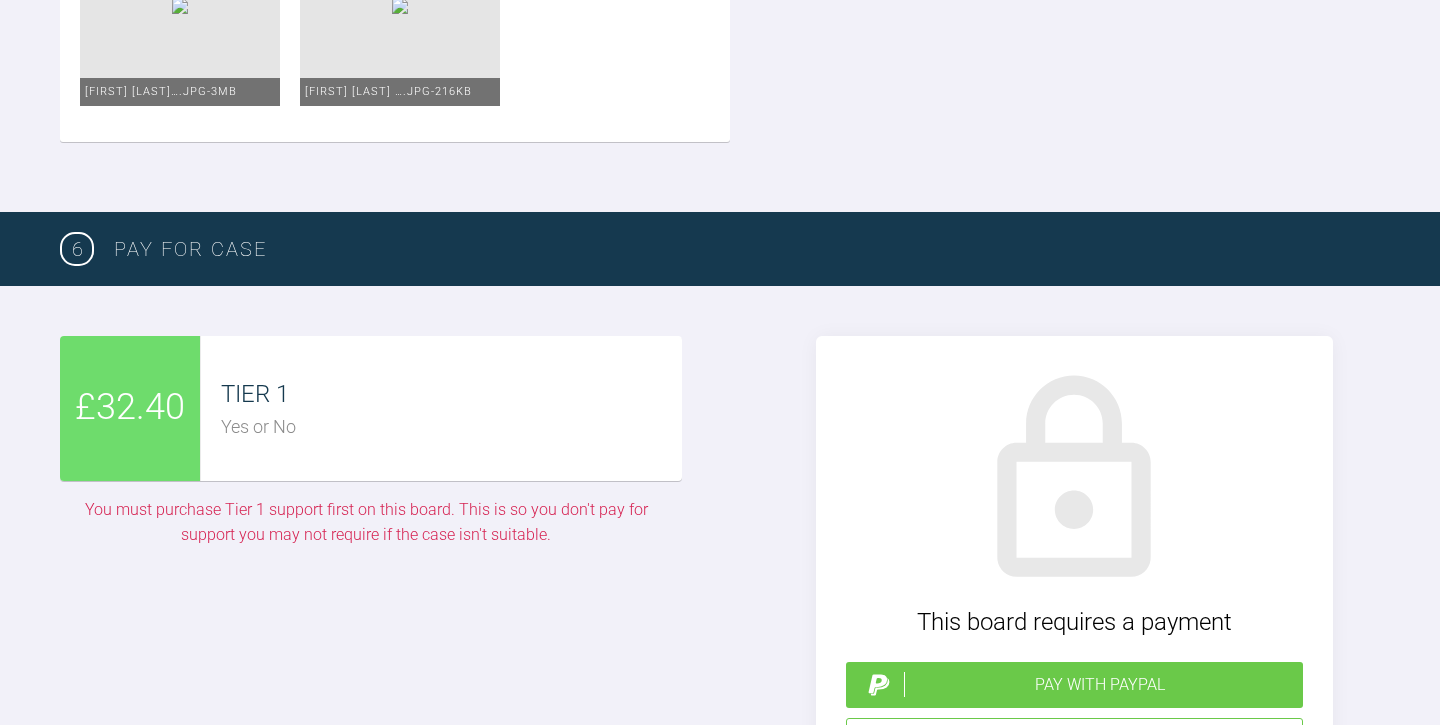 scroll, scrollTop: 3896, scrollLeft: 0, axis: vertical 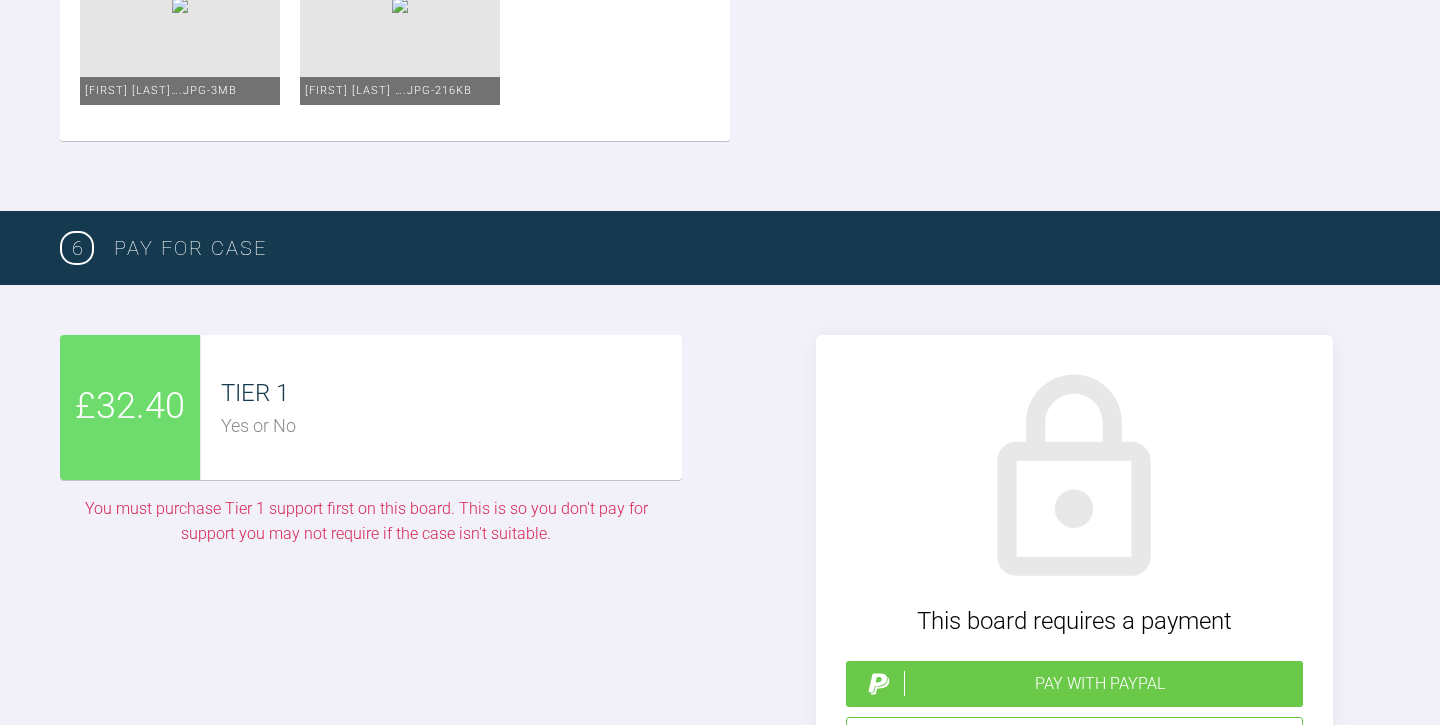 click on "Delete" at bounding box center [478, -86] 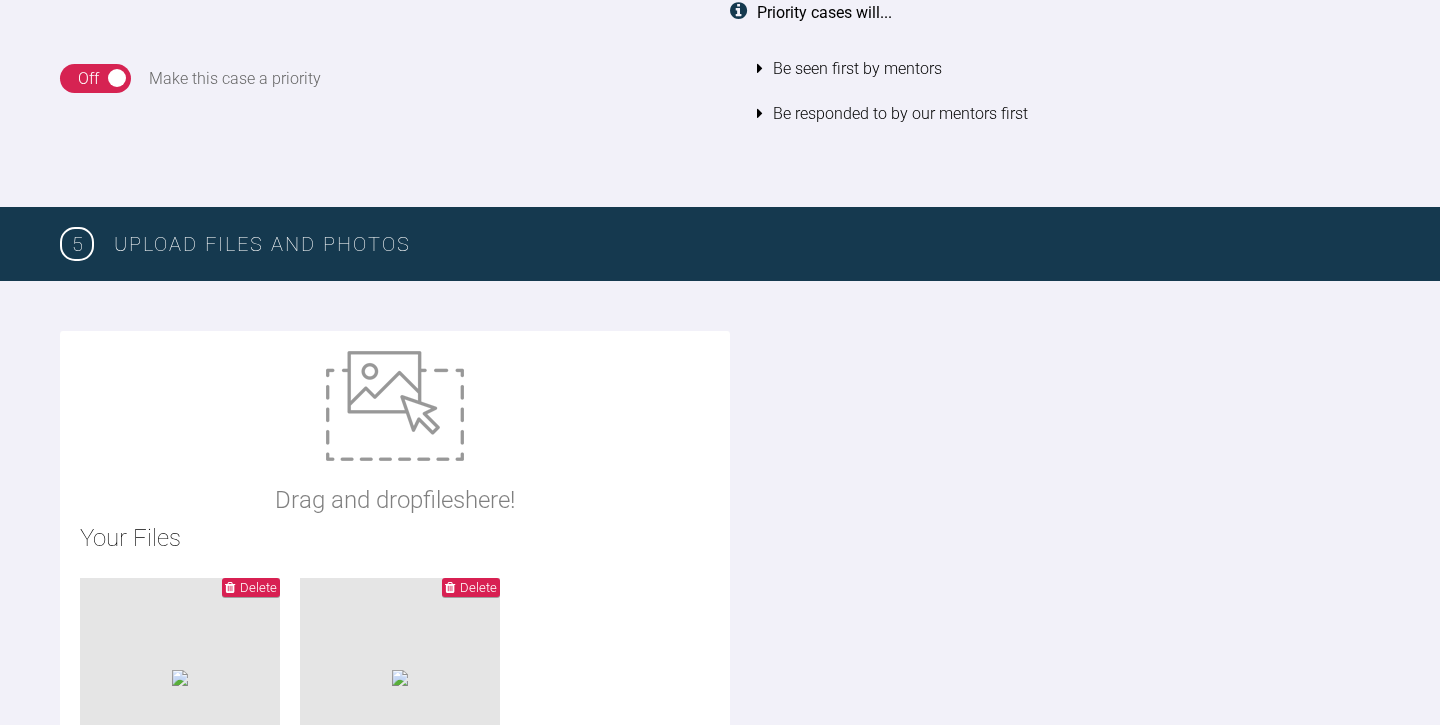 scroll, scrollTop: 2361, scrollLeft: 0, axis: vertical 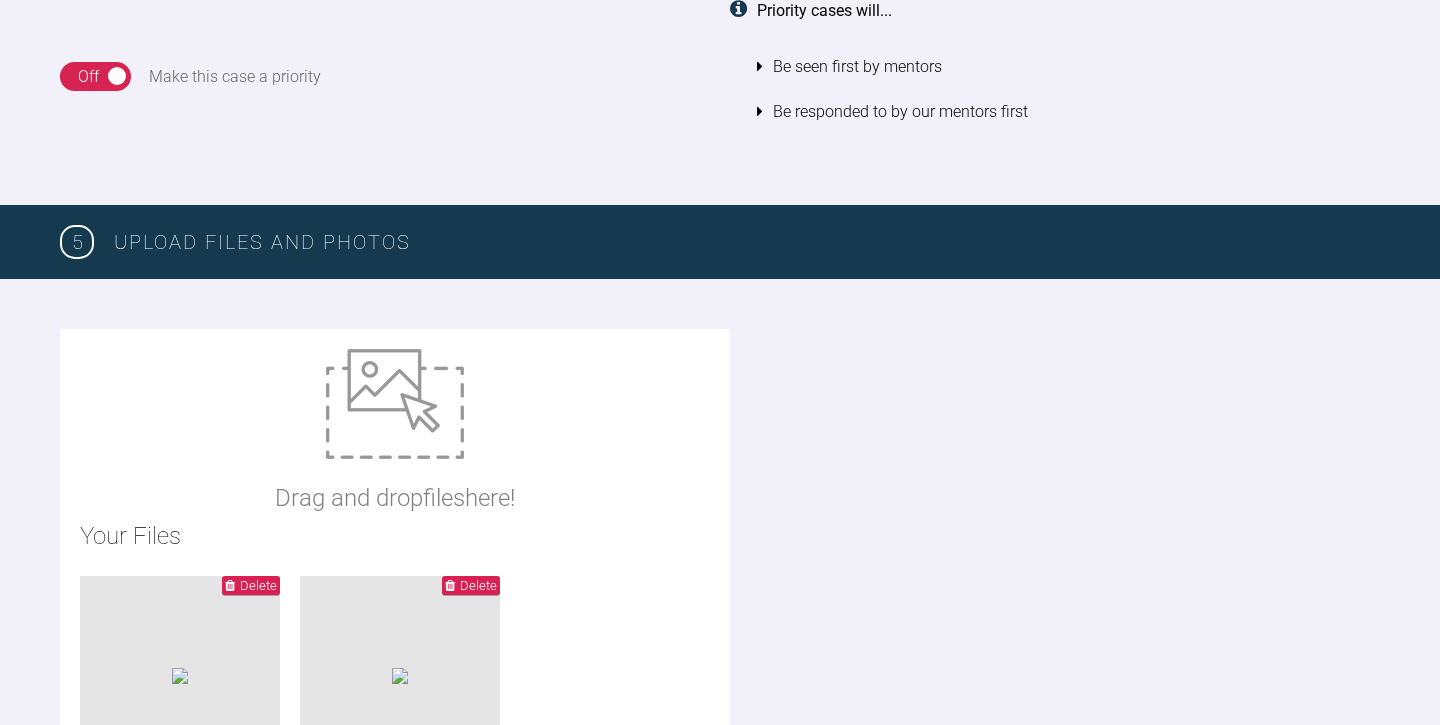 click at bounding box center (395, 404) 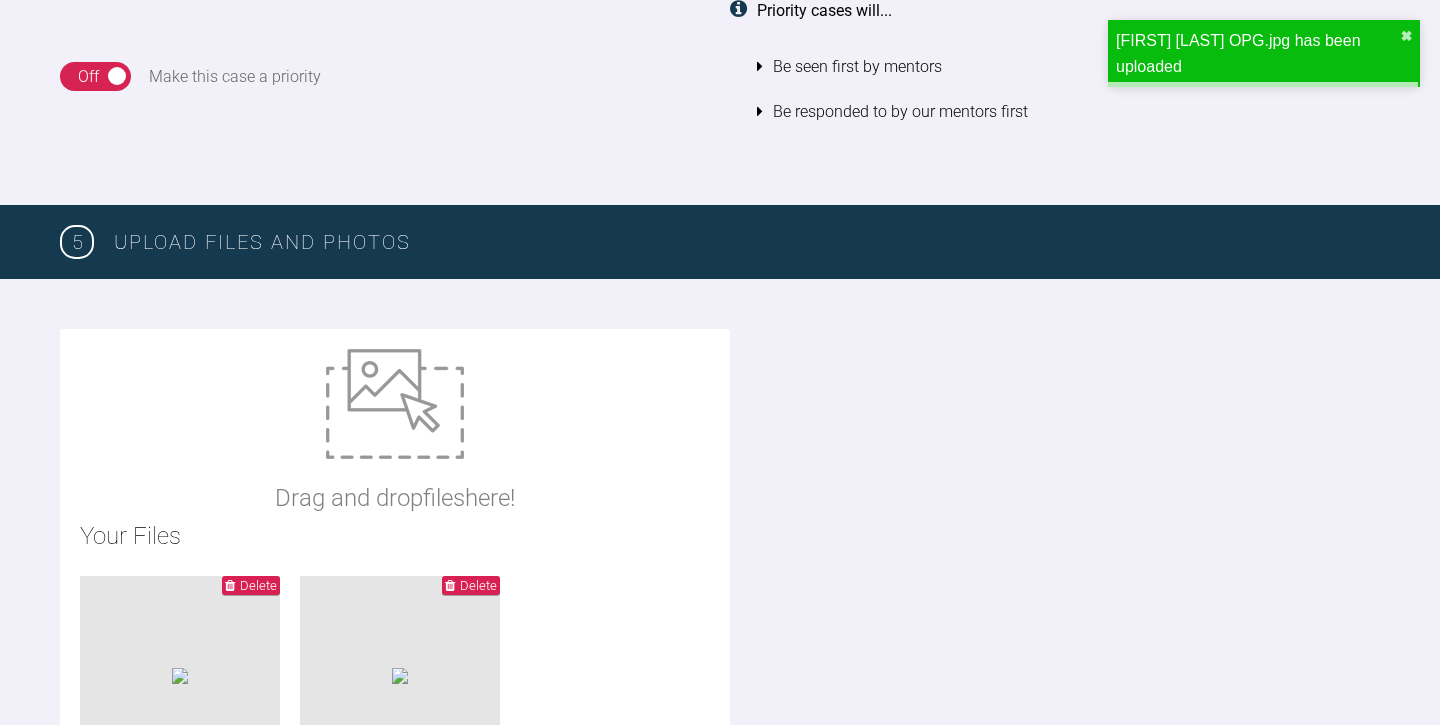 click at bounding box center (395, 404) 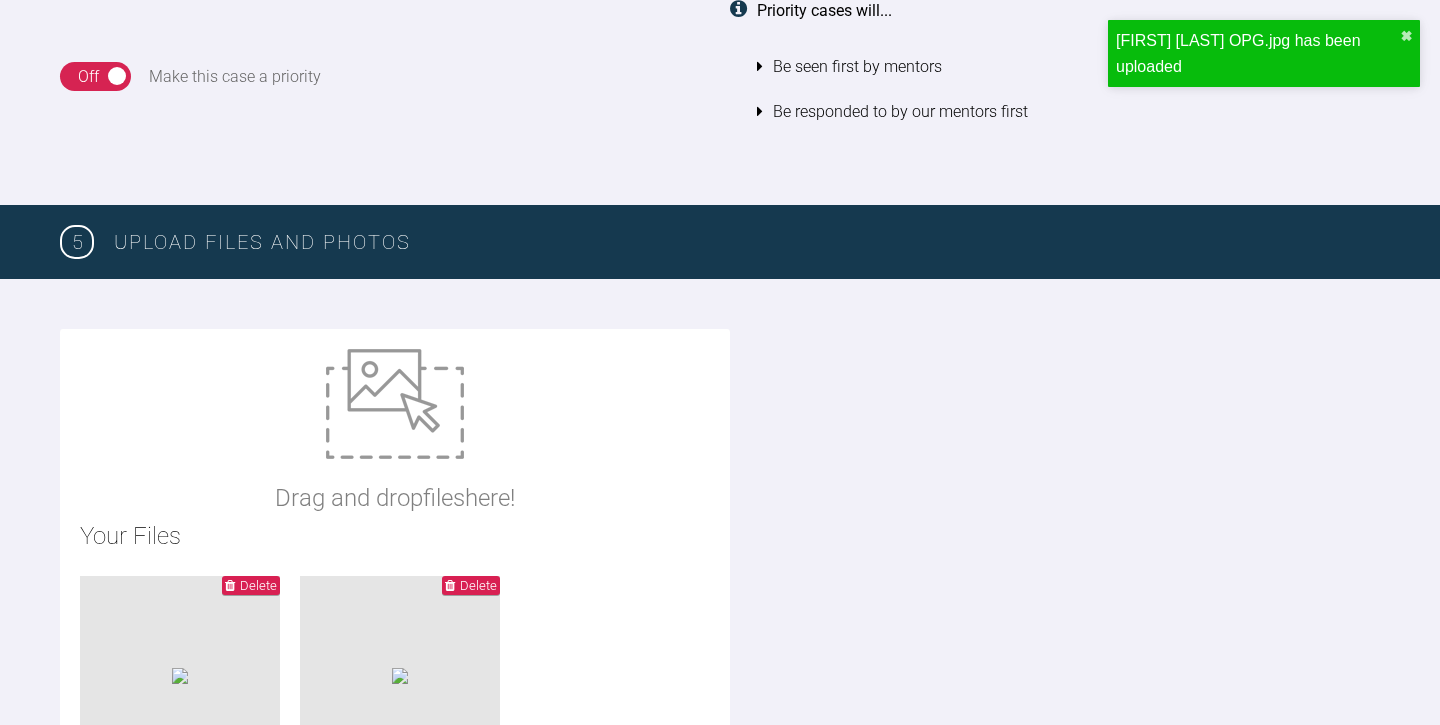type on "C:\fakepath\[FIRST] [LAST] ORTHODONTIC ASSESSMENT.docx" 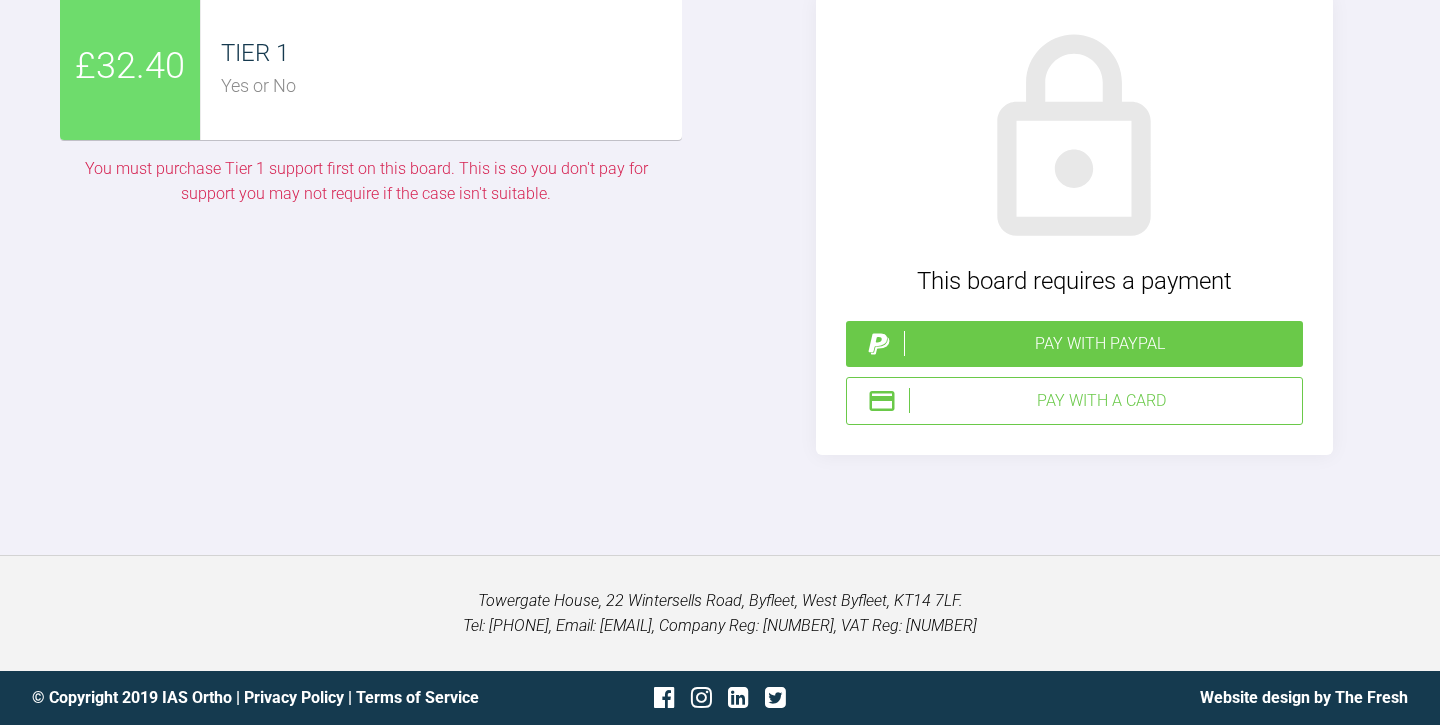 scroll, scrollTop: 4864, scrollLeft: 0, axis: vertical 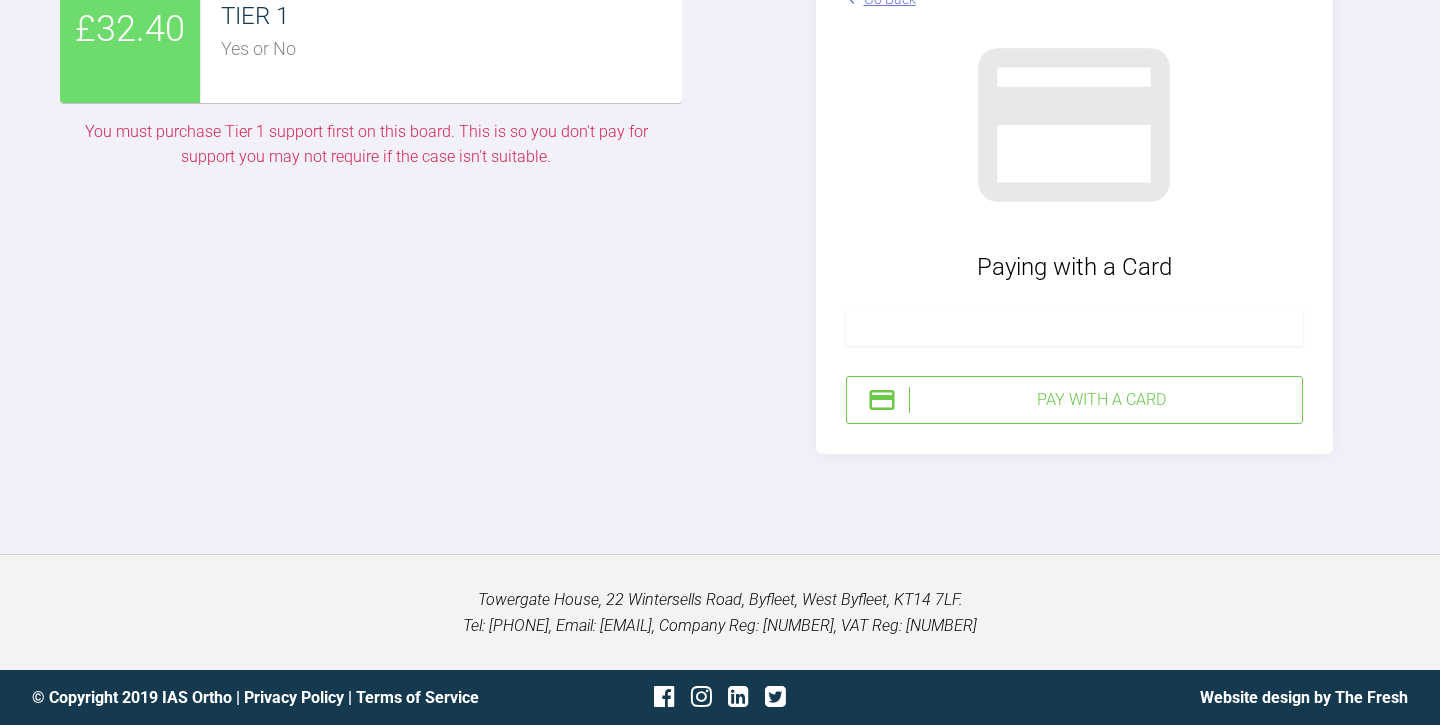 click on "Pay with a Card" at bounding box center [1101, 400] 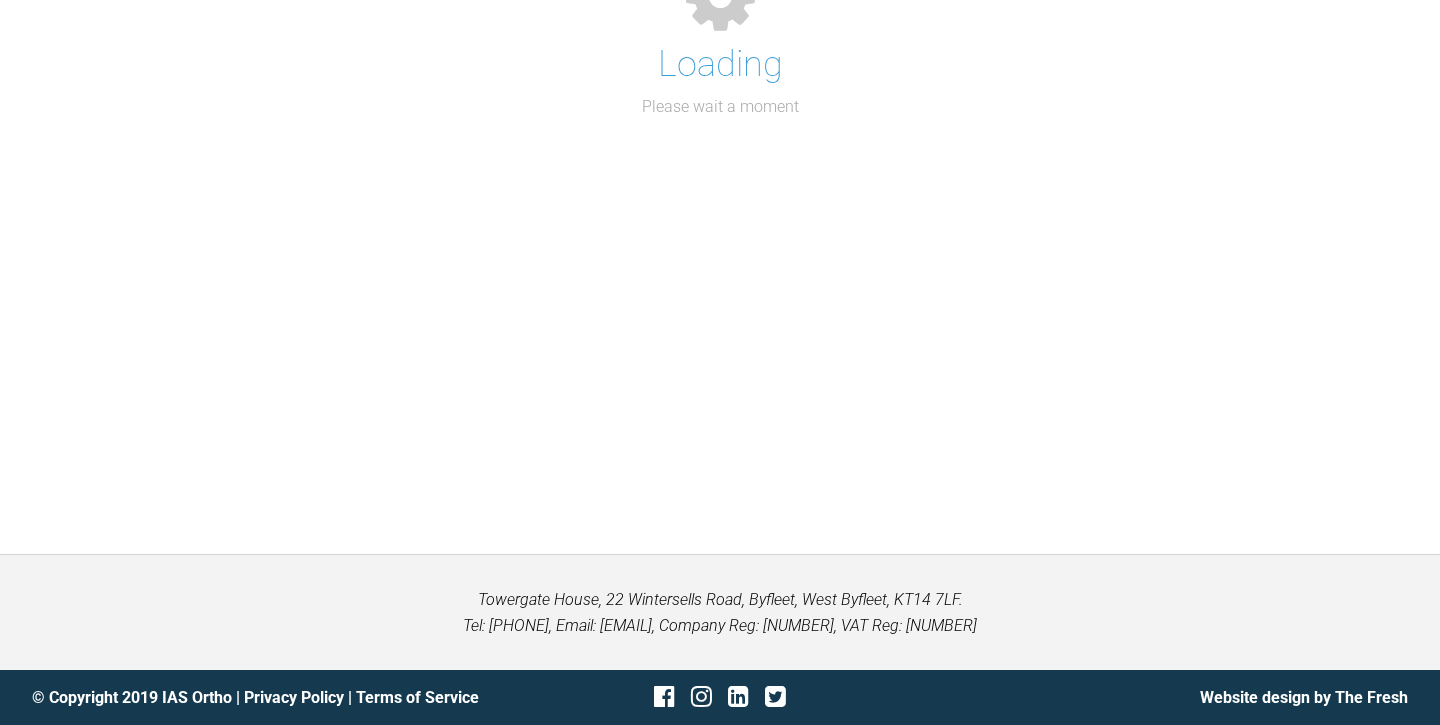 scroll, scrollTop: 206, scrollLeft: 0, axis: vertical 